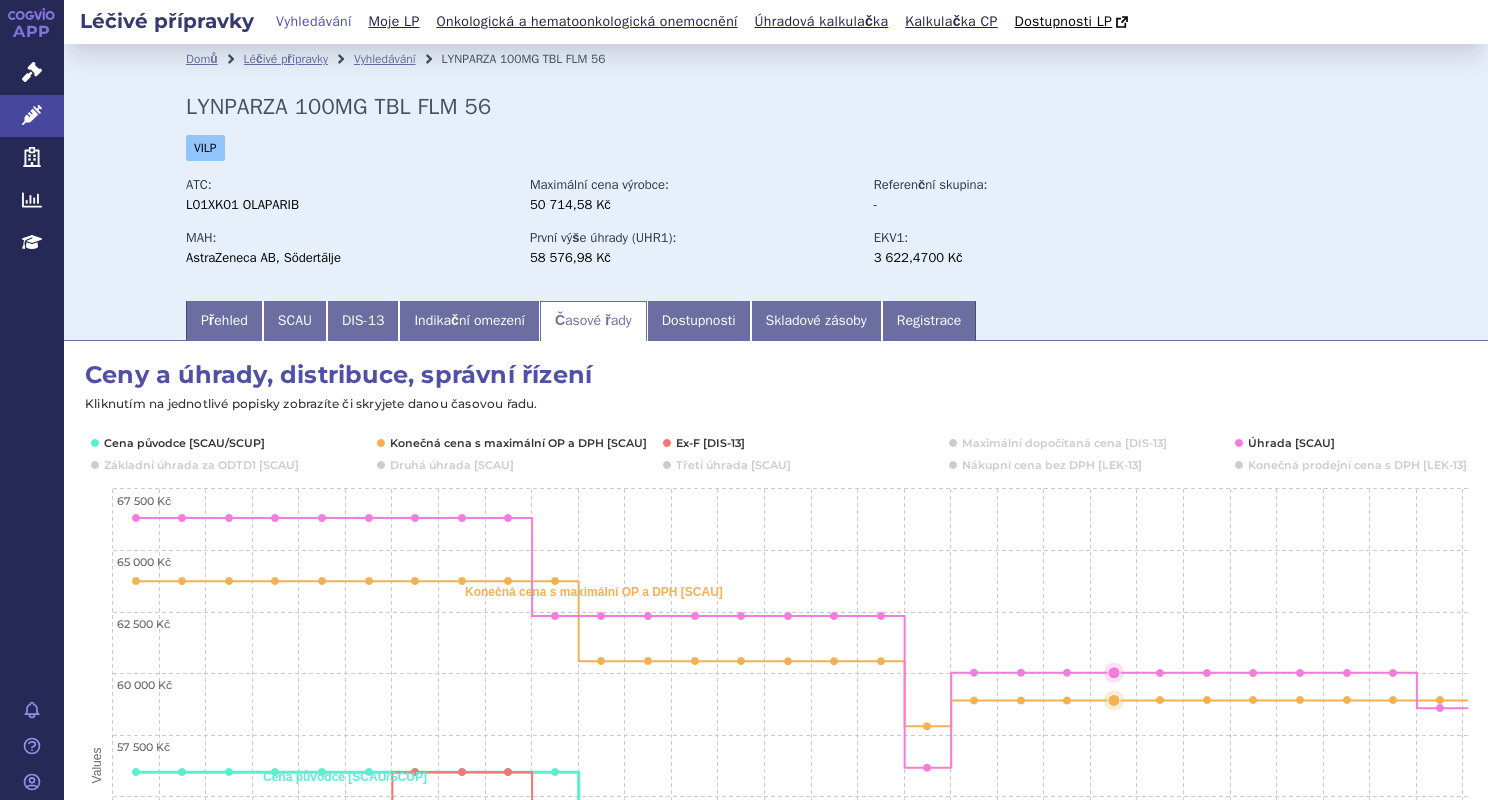 scroll, scrollTop: 0, scrollLeft: 0, axis: both 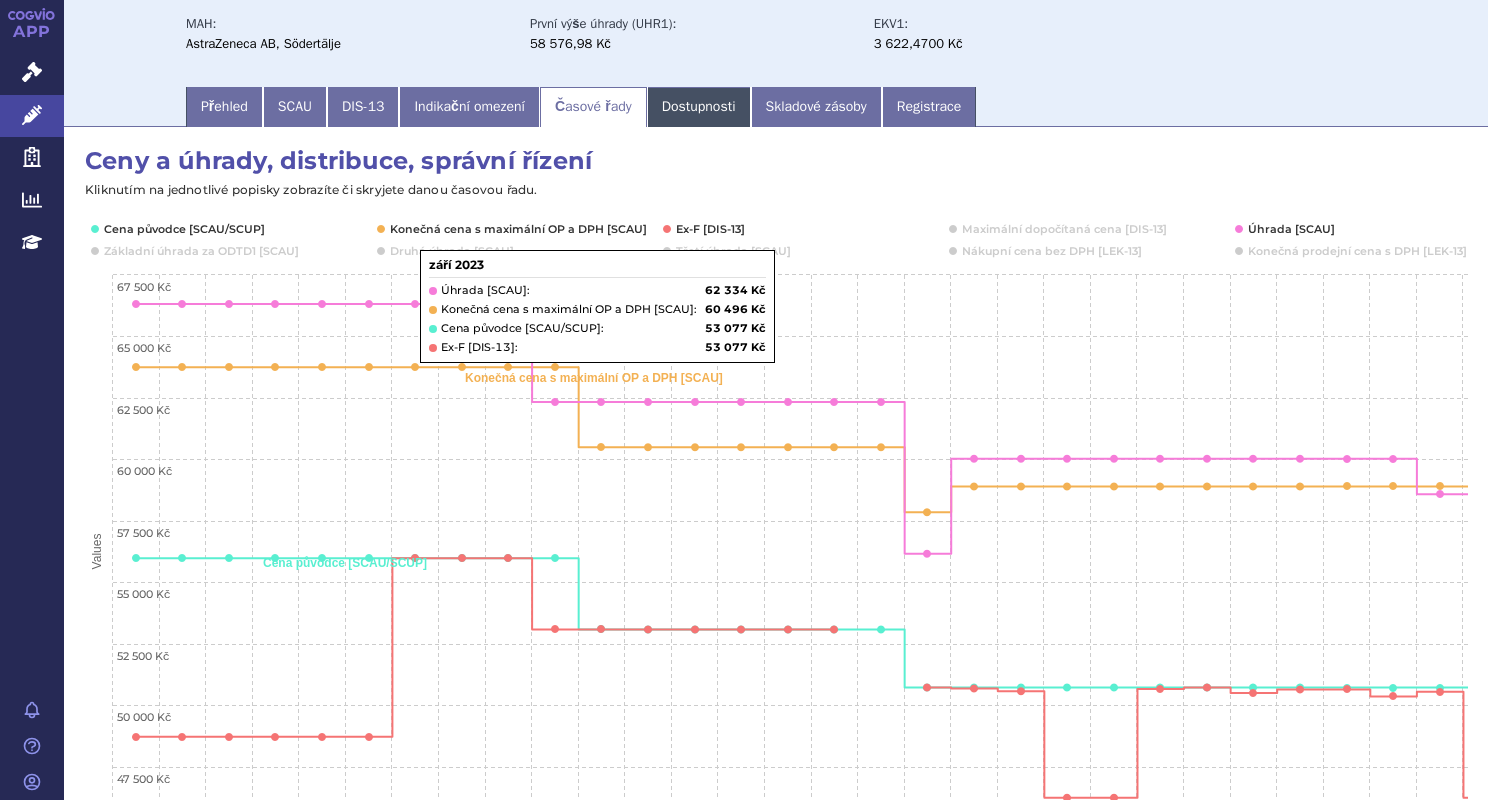 click on "Dostupnosti" at bounding box center (699, 107) 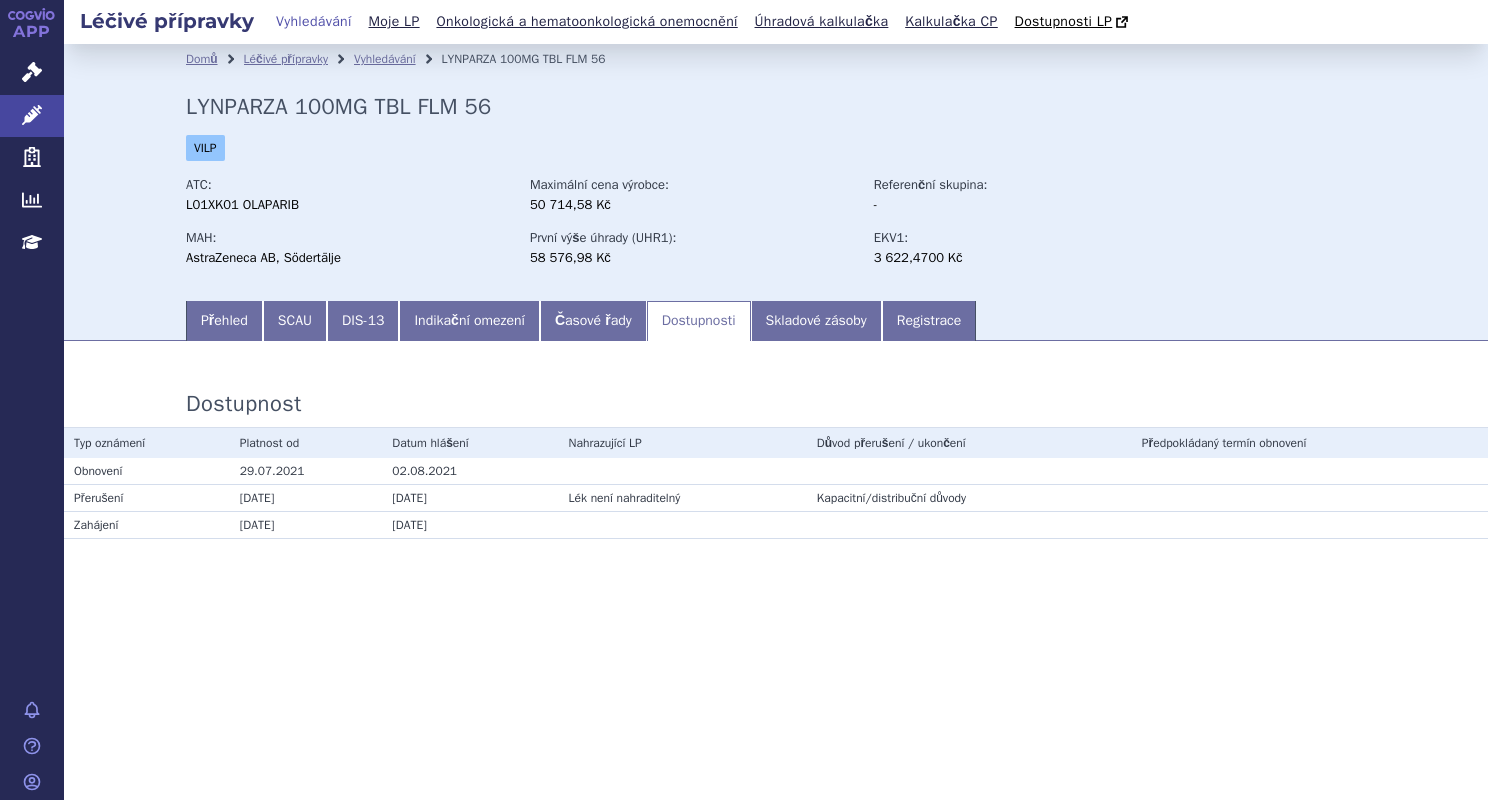 scroll, scrollTop: 0, scrollLeft: 0, axis: both 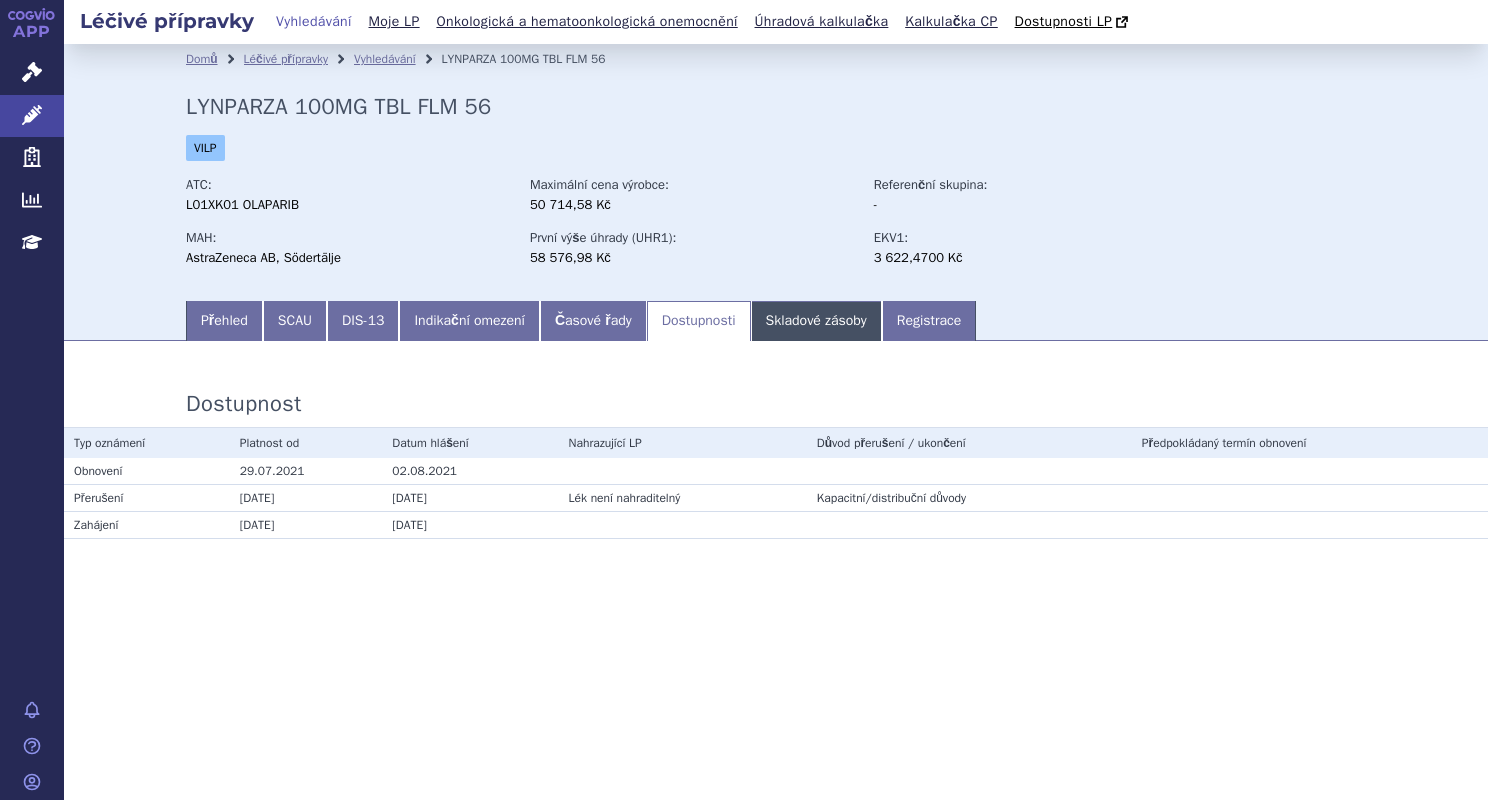 click on "Skladové zásoby" at bounding box center [816, 321] 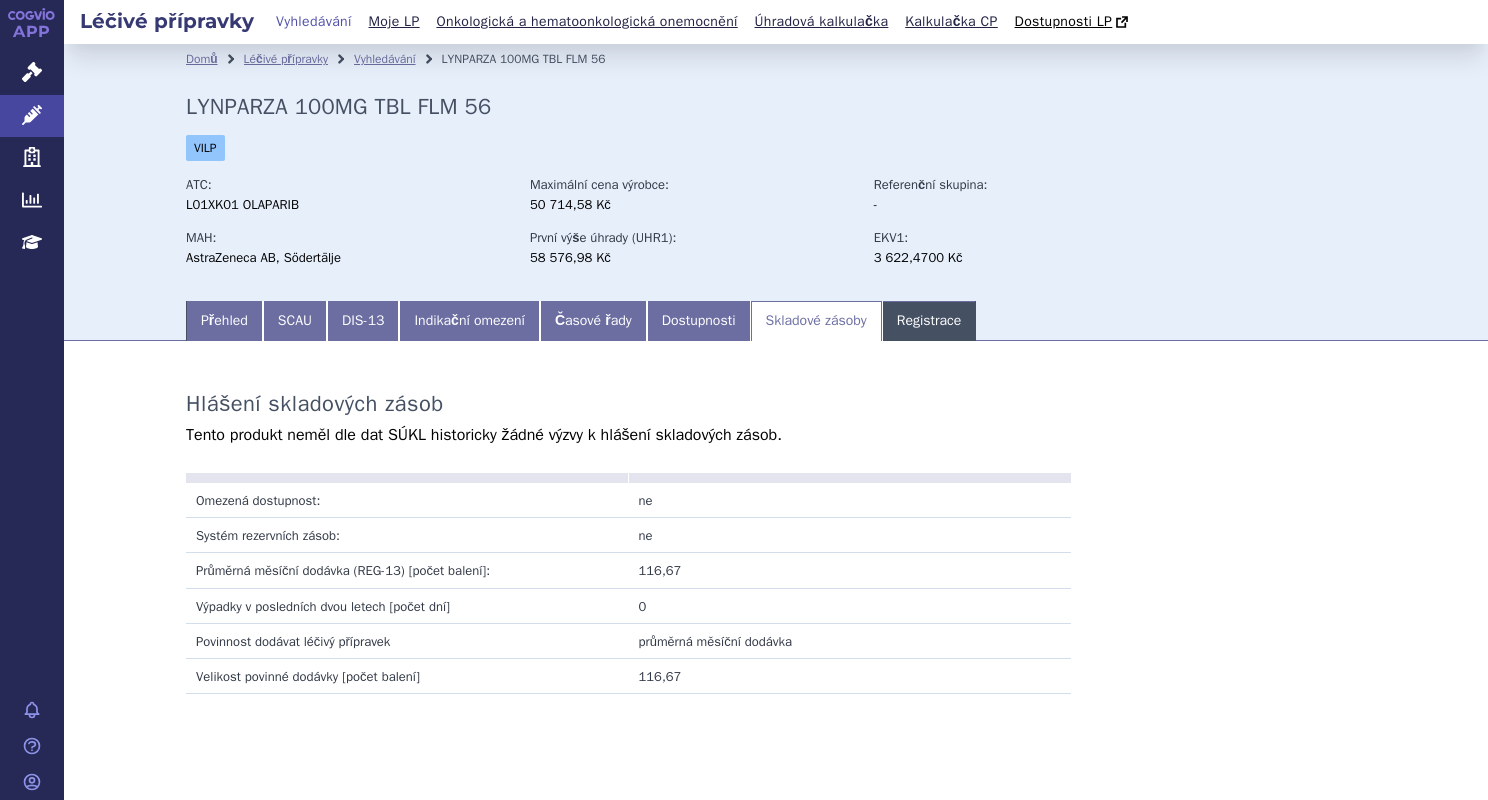 click on "Registrace" at bounding box center [929, 321] 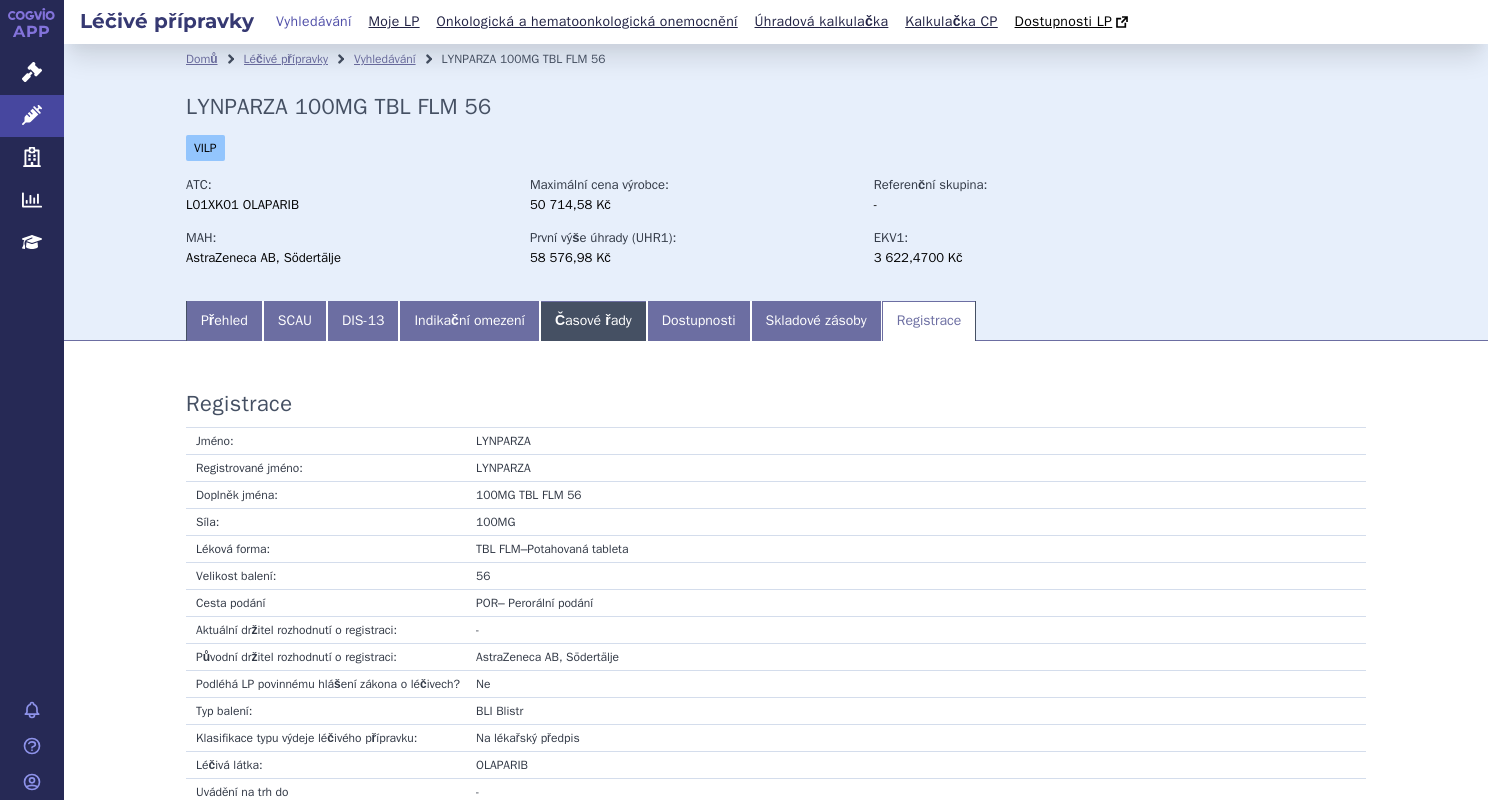 click on "Časové řady" at bounding box center [593, 321] 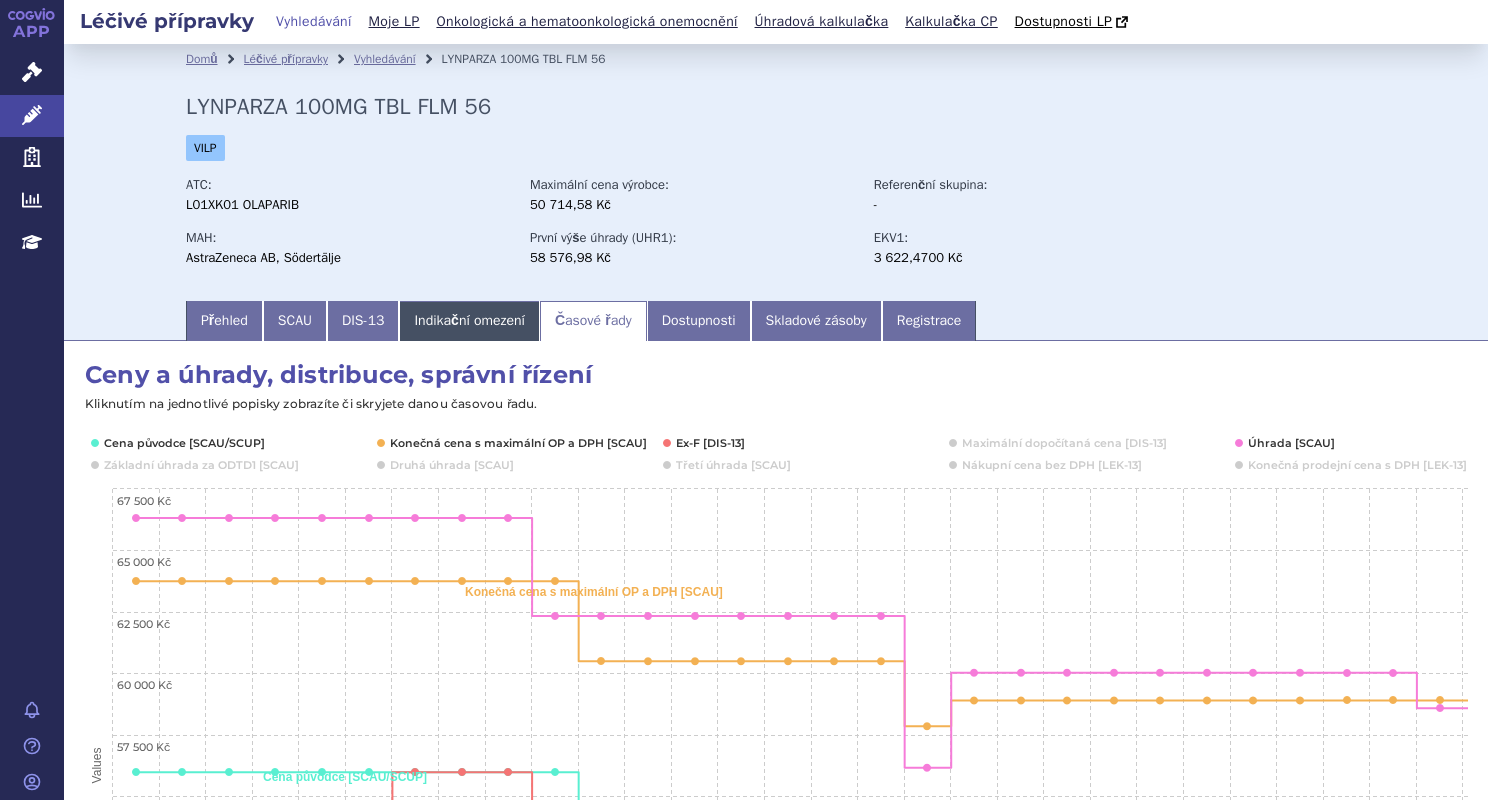 click on "Indikační omezení" at bounding box center (469, 321) 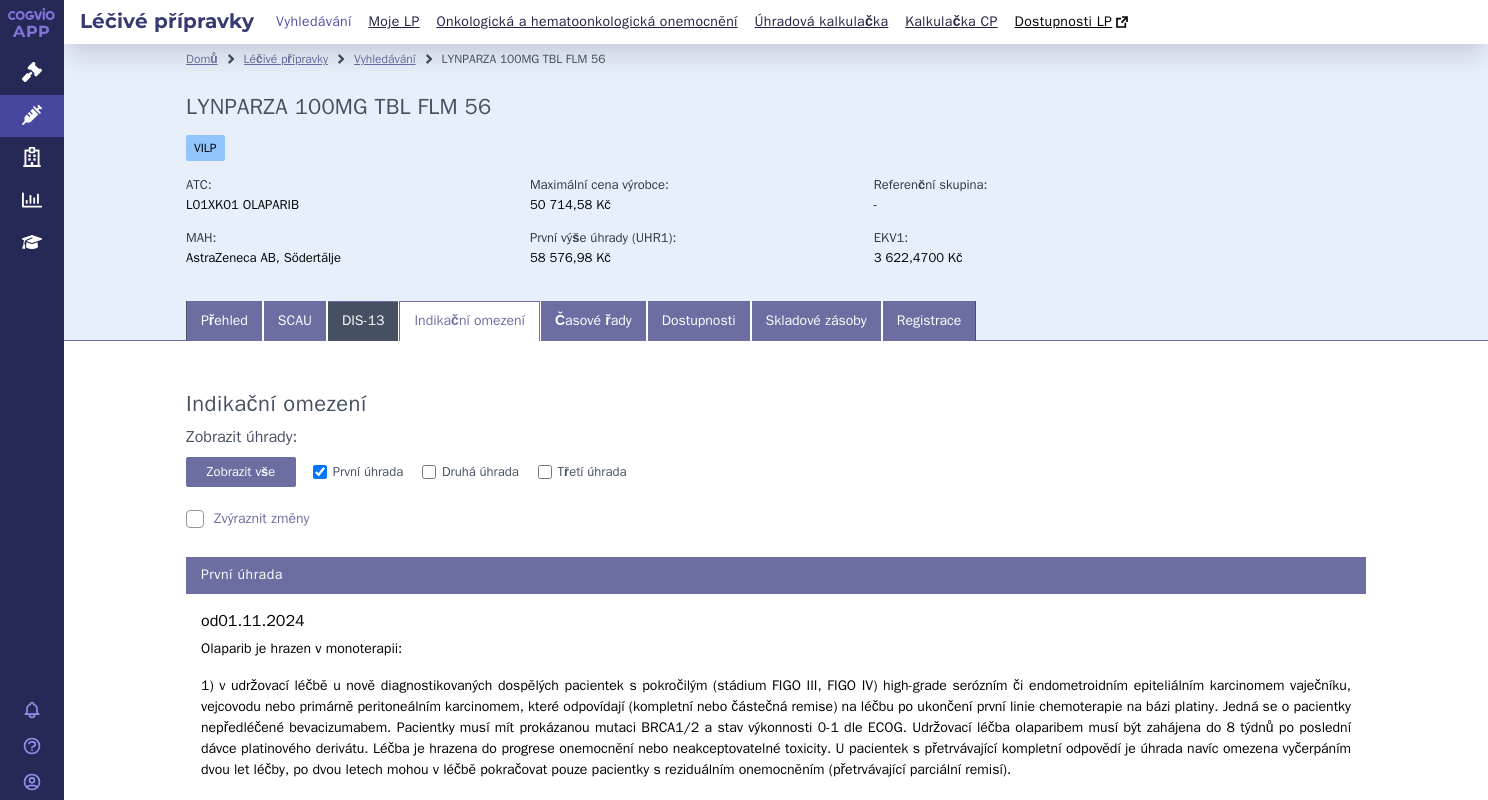 click on "DIS-13" at bounding box center (363, 321) 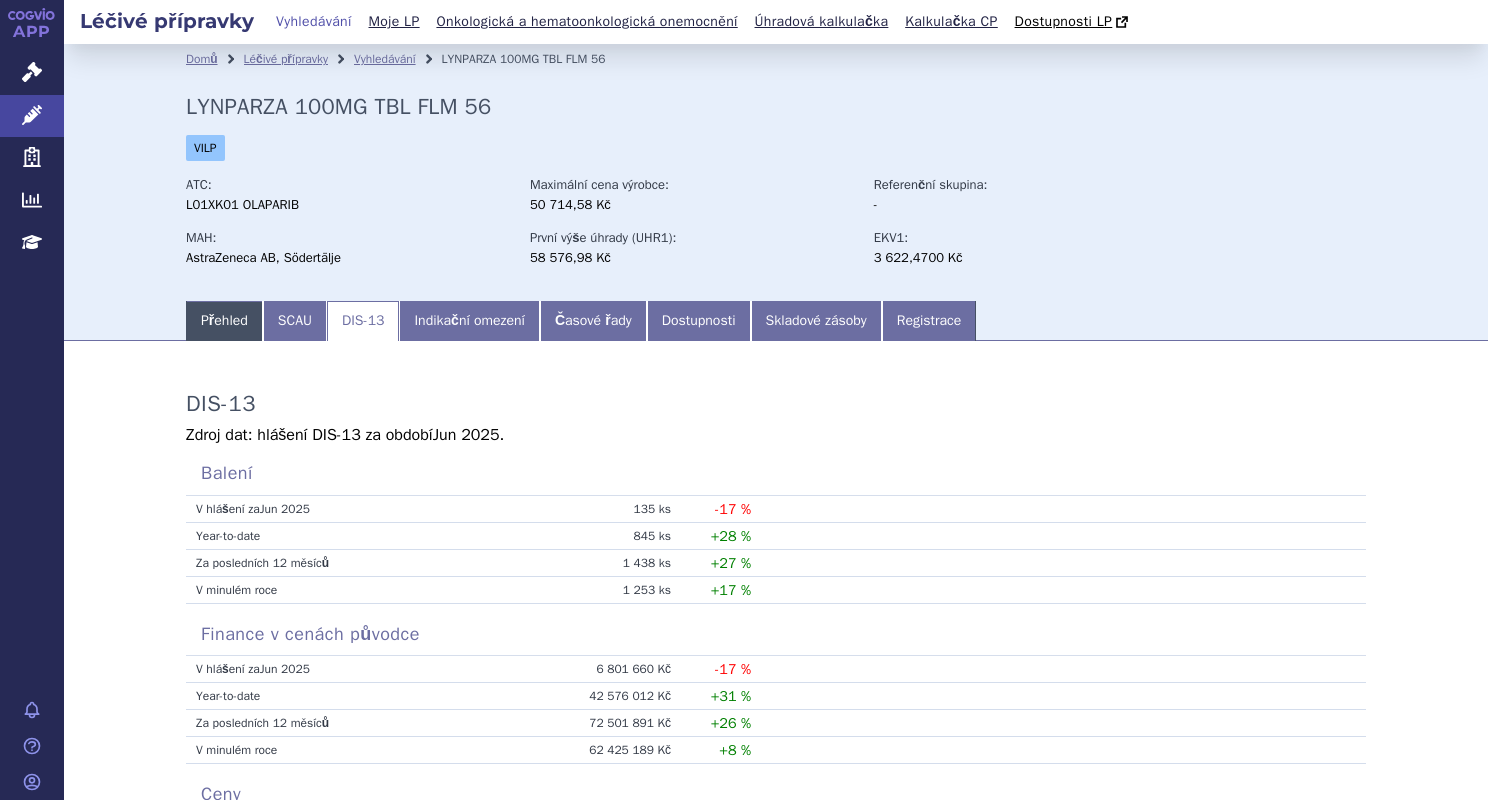 click on "Přehled" at bounding box center [224, 321] 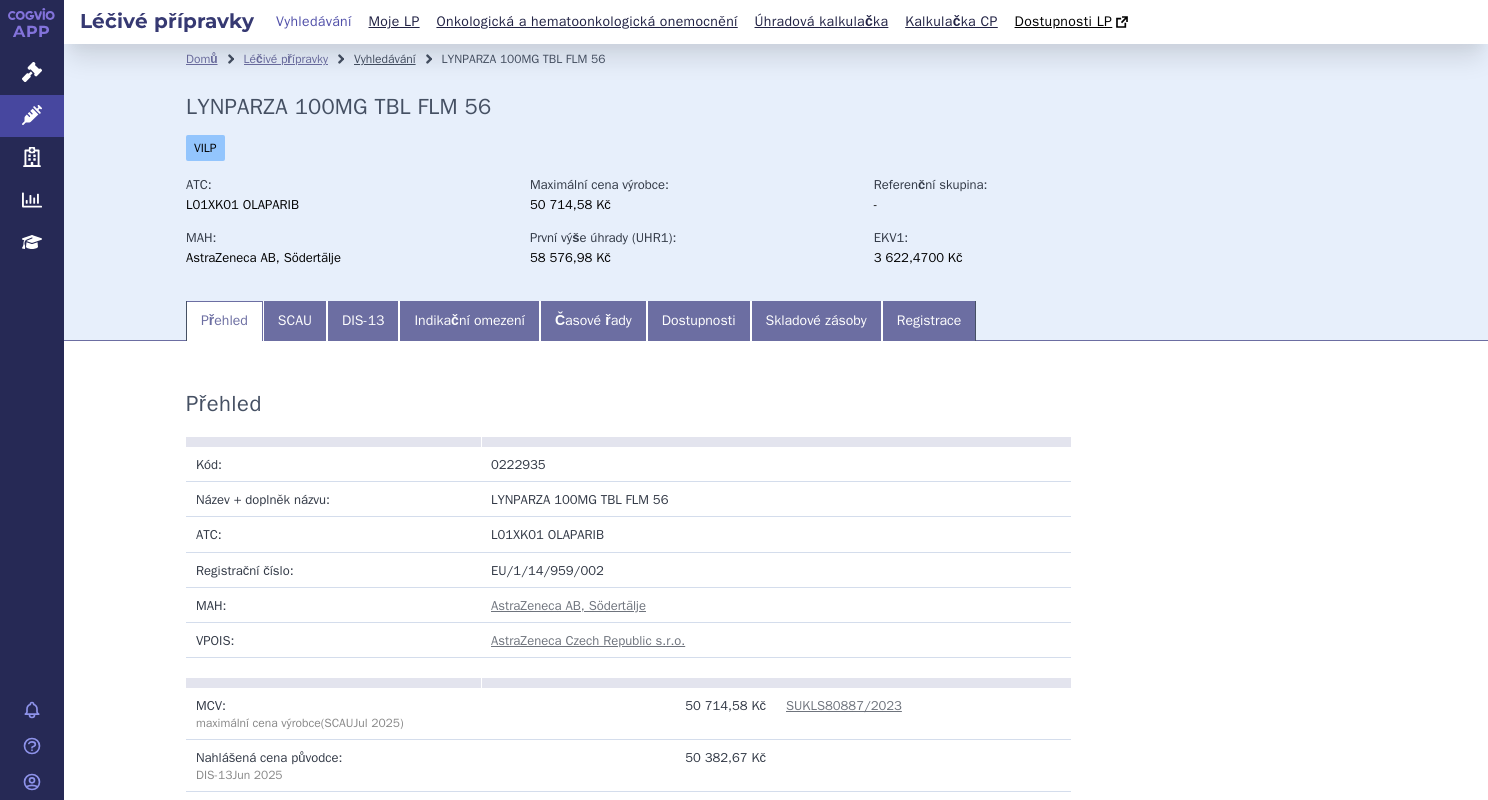 click on "Vyhledávání" at bounding box center (385, 59) 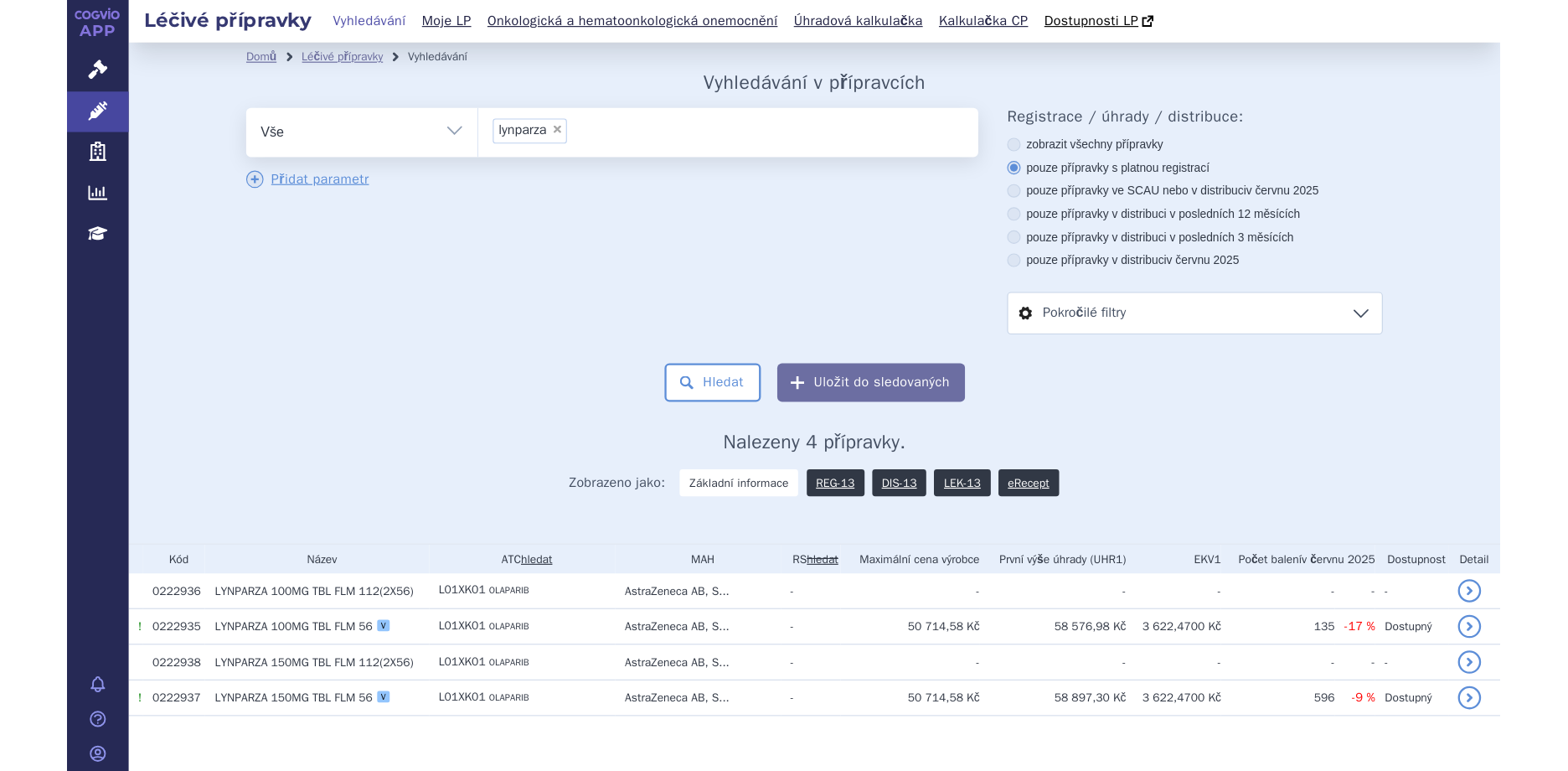 scroll, scrollTop: 0, scrollLeft: 0, axis: both 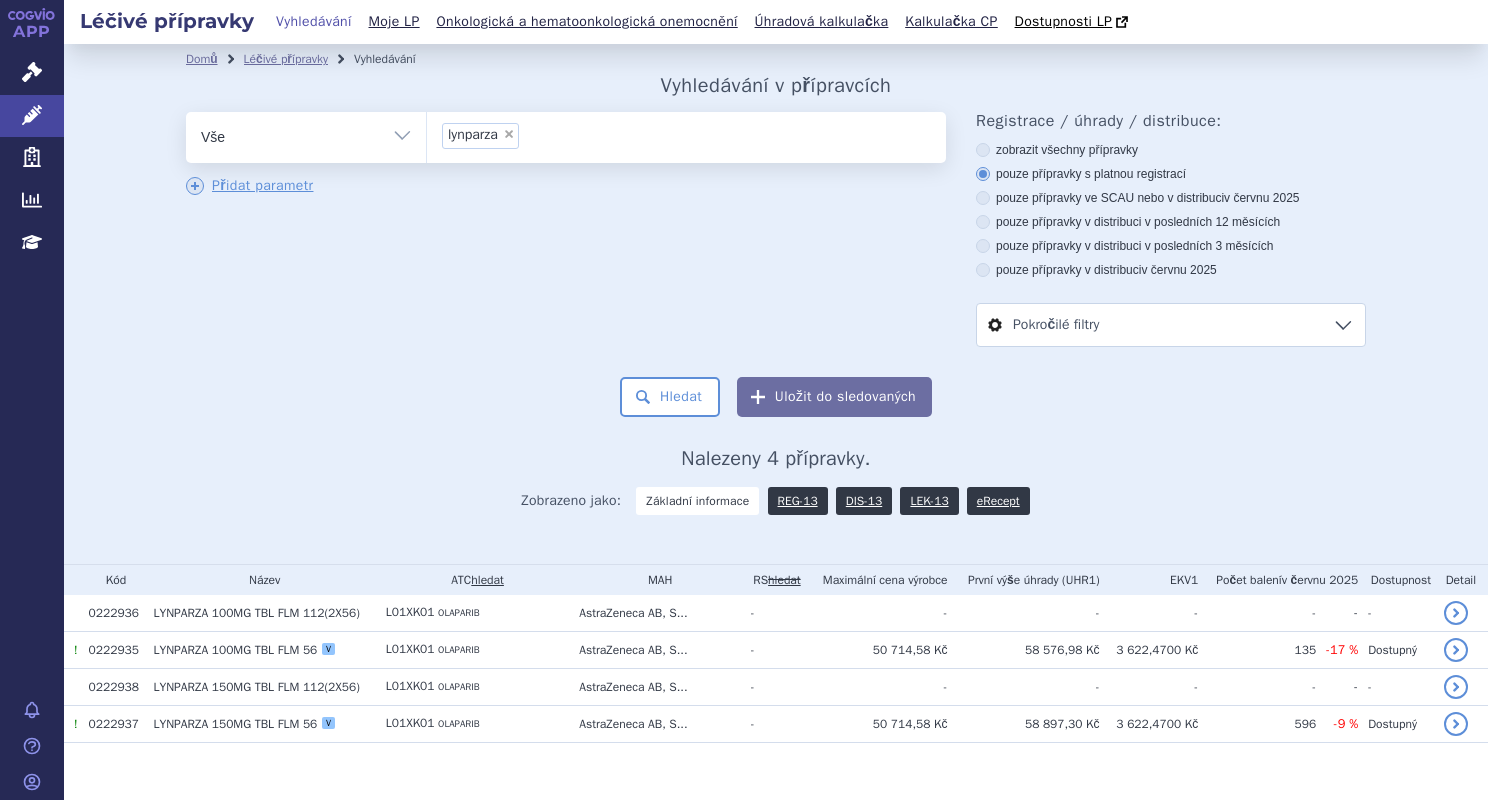 click on "Přidat parametr" at bounding box center (566, 187) 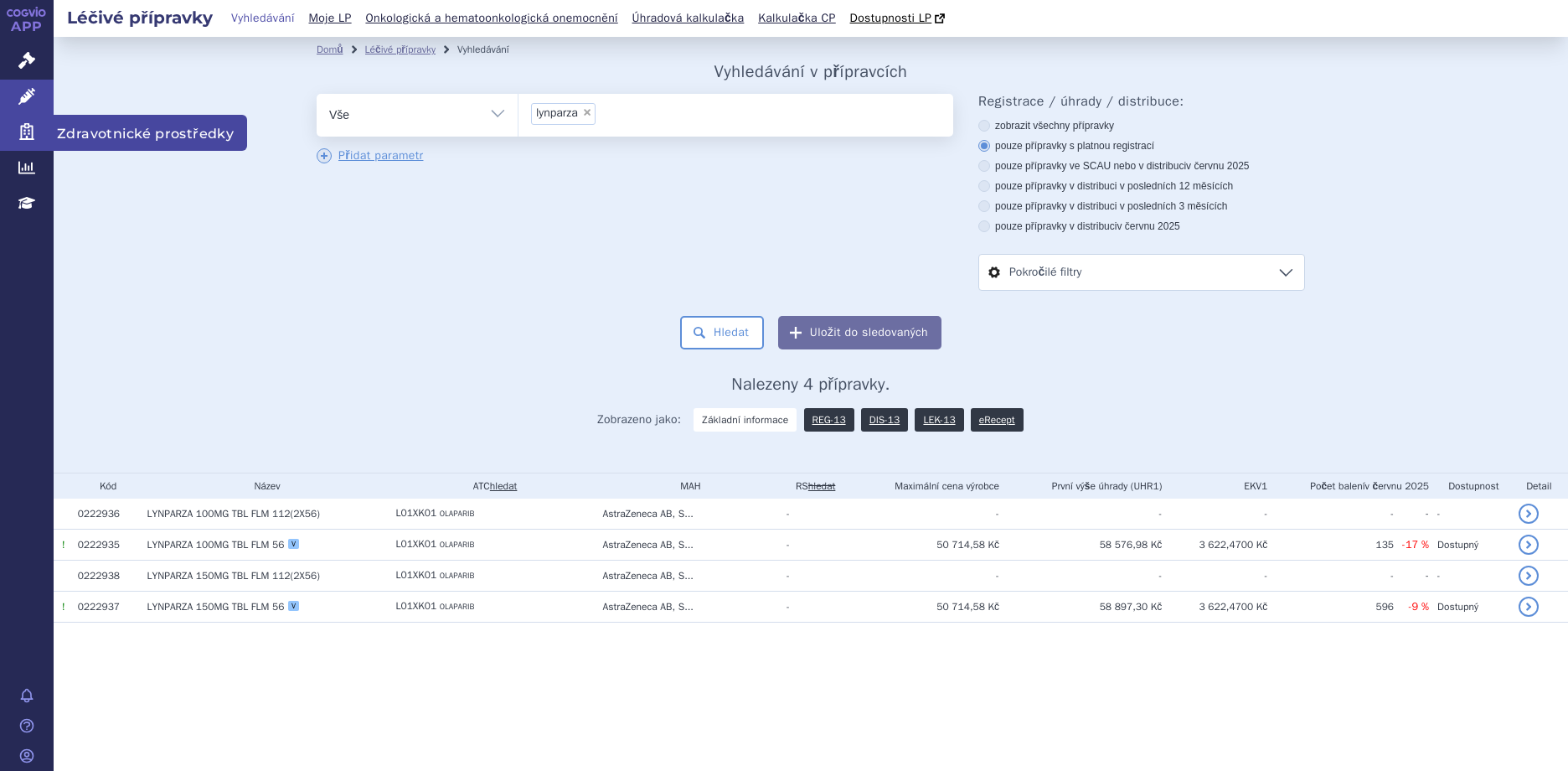 click on "Zdravotnické prostředky" at bounding box center (27, 132) 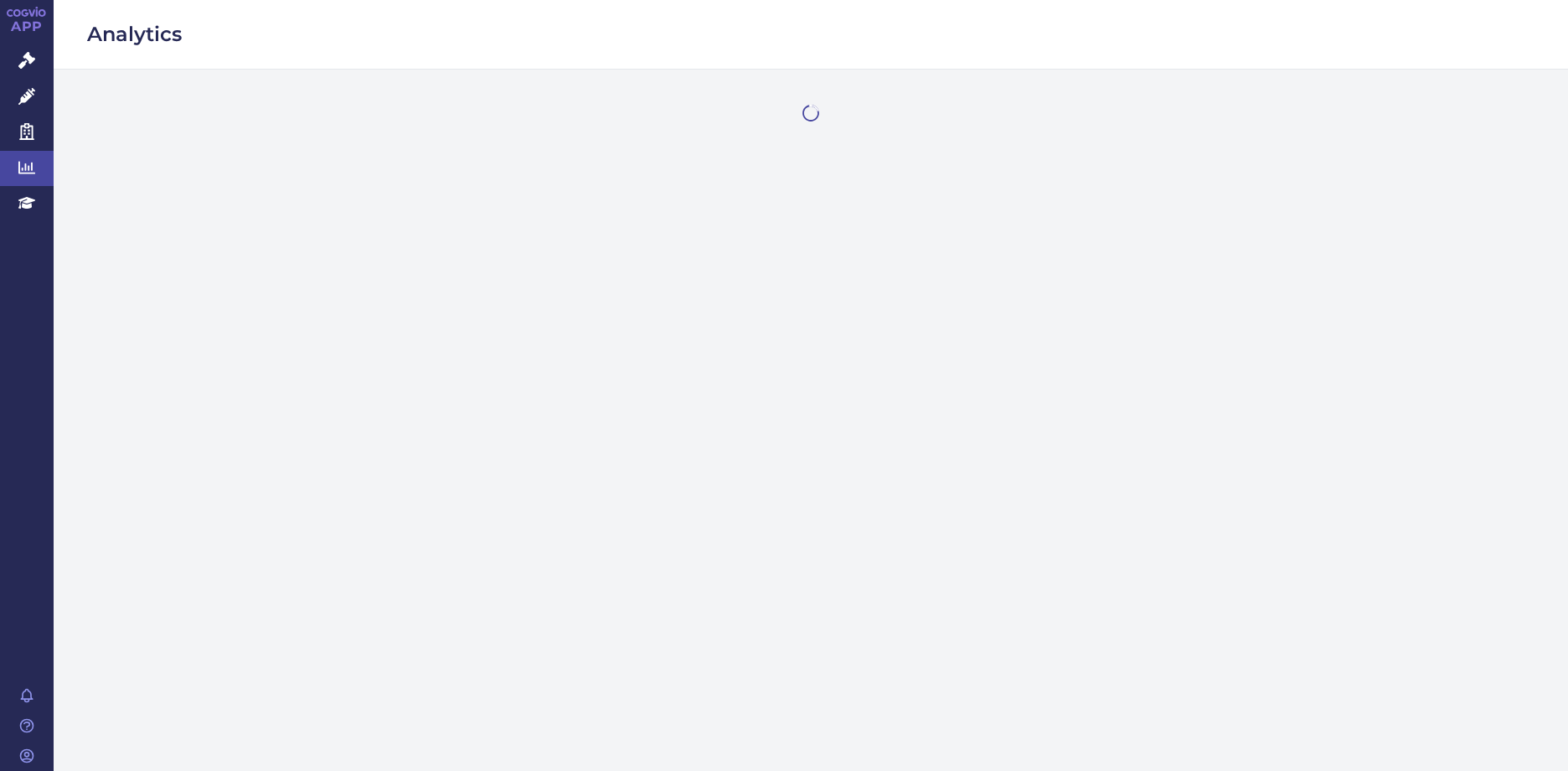 scroll, scrollTop: 0, scrollLeft: 0, axis: both 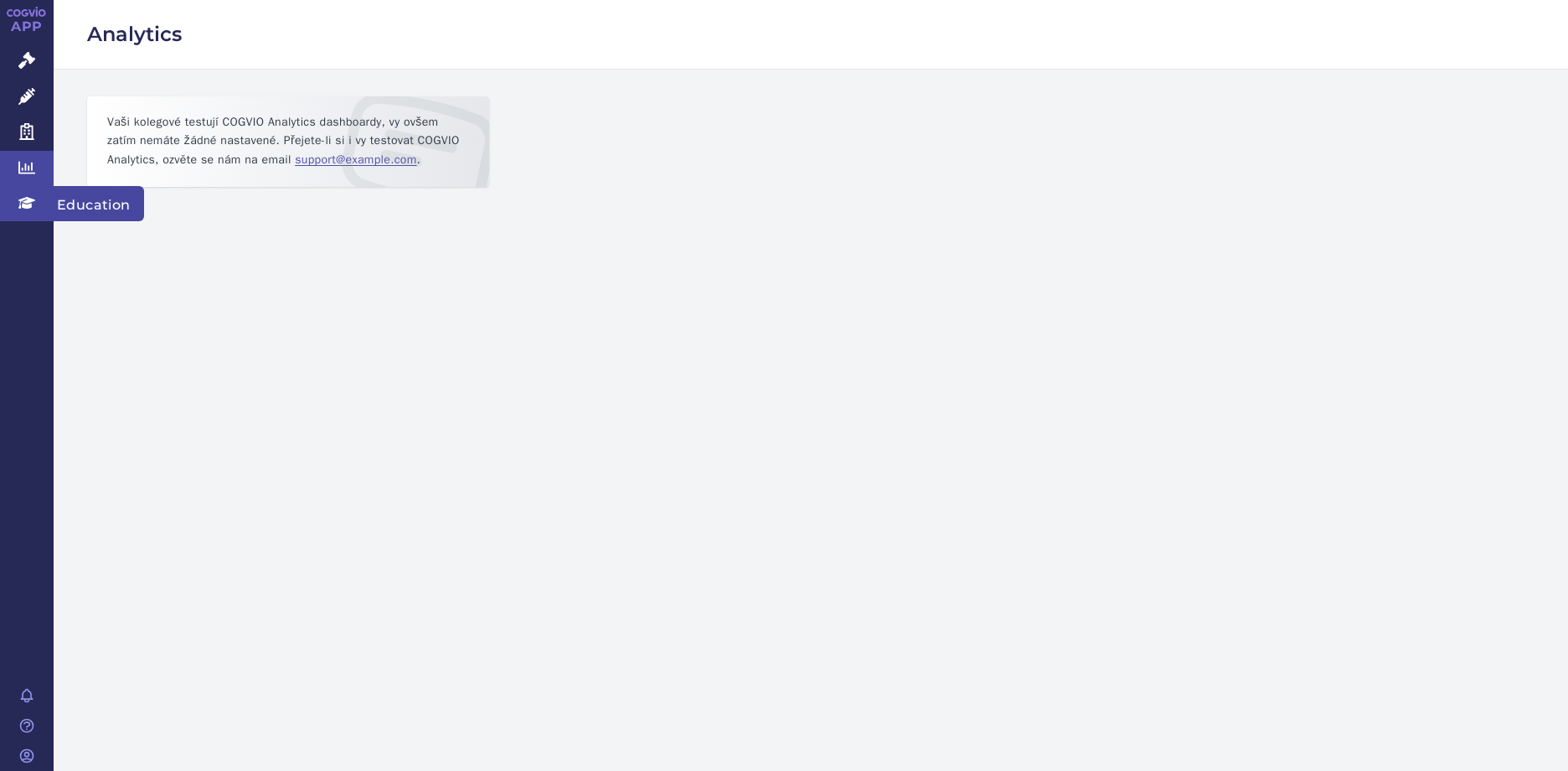 click on "Education" at bounding box center [27, 204] 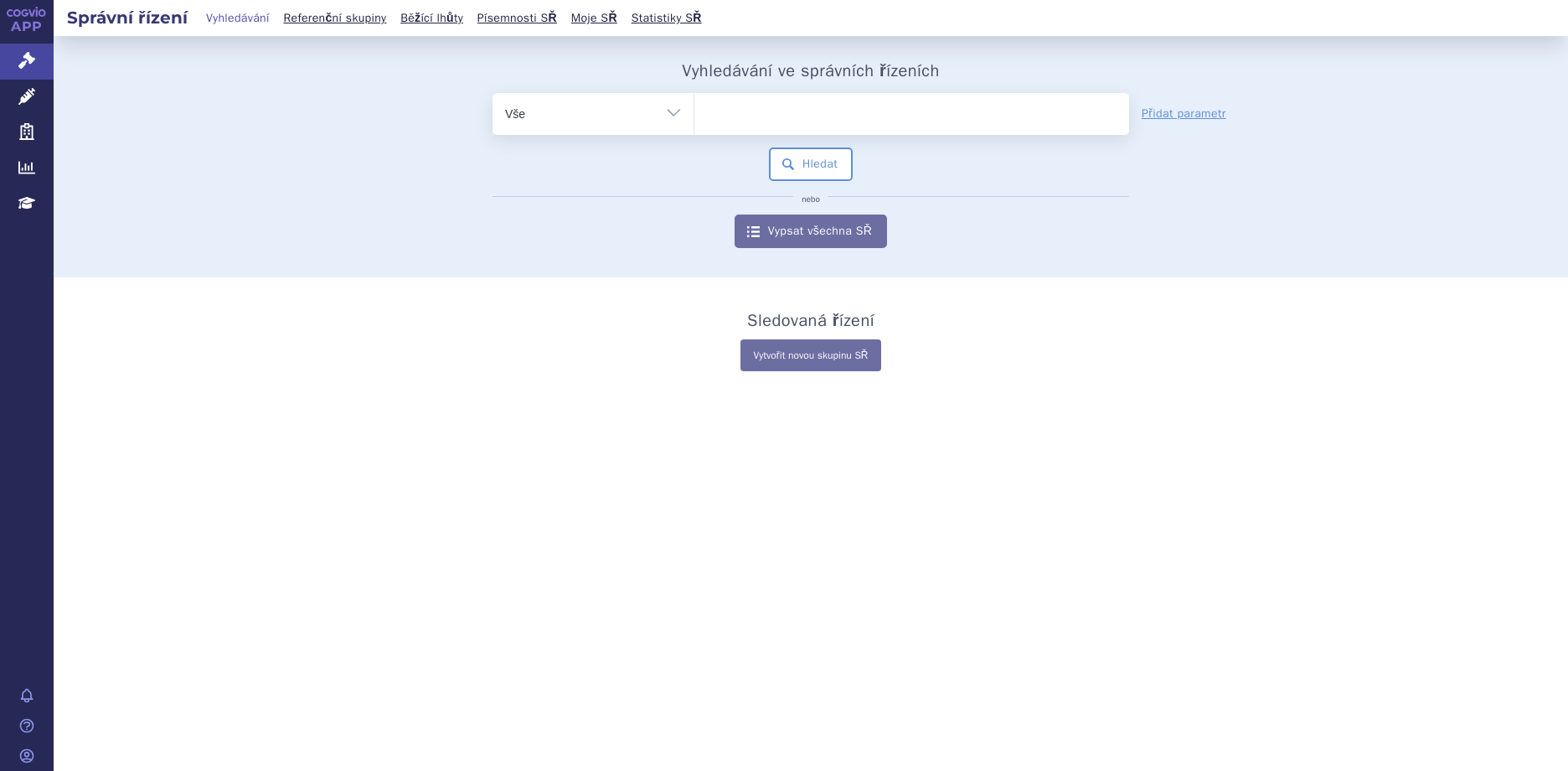 scroll, scrollTop: 0, scrollLeft: 0, axis: both 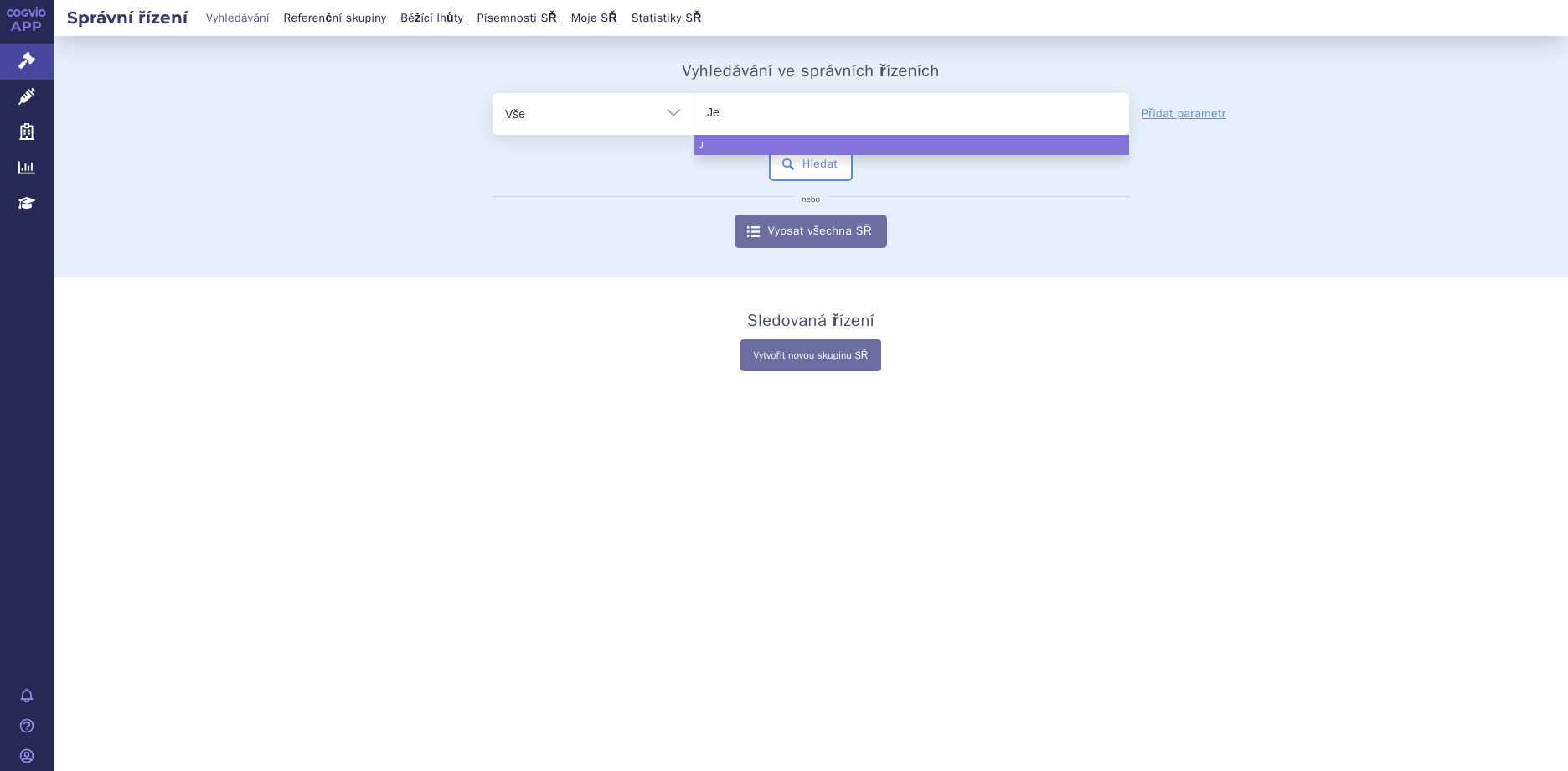 type on "Jem" 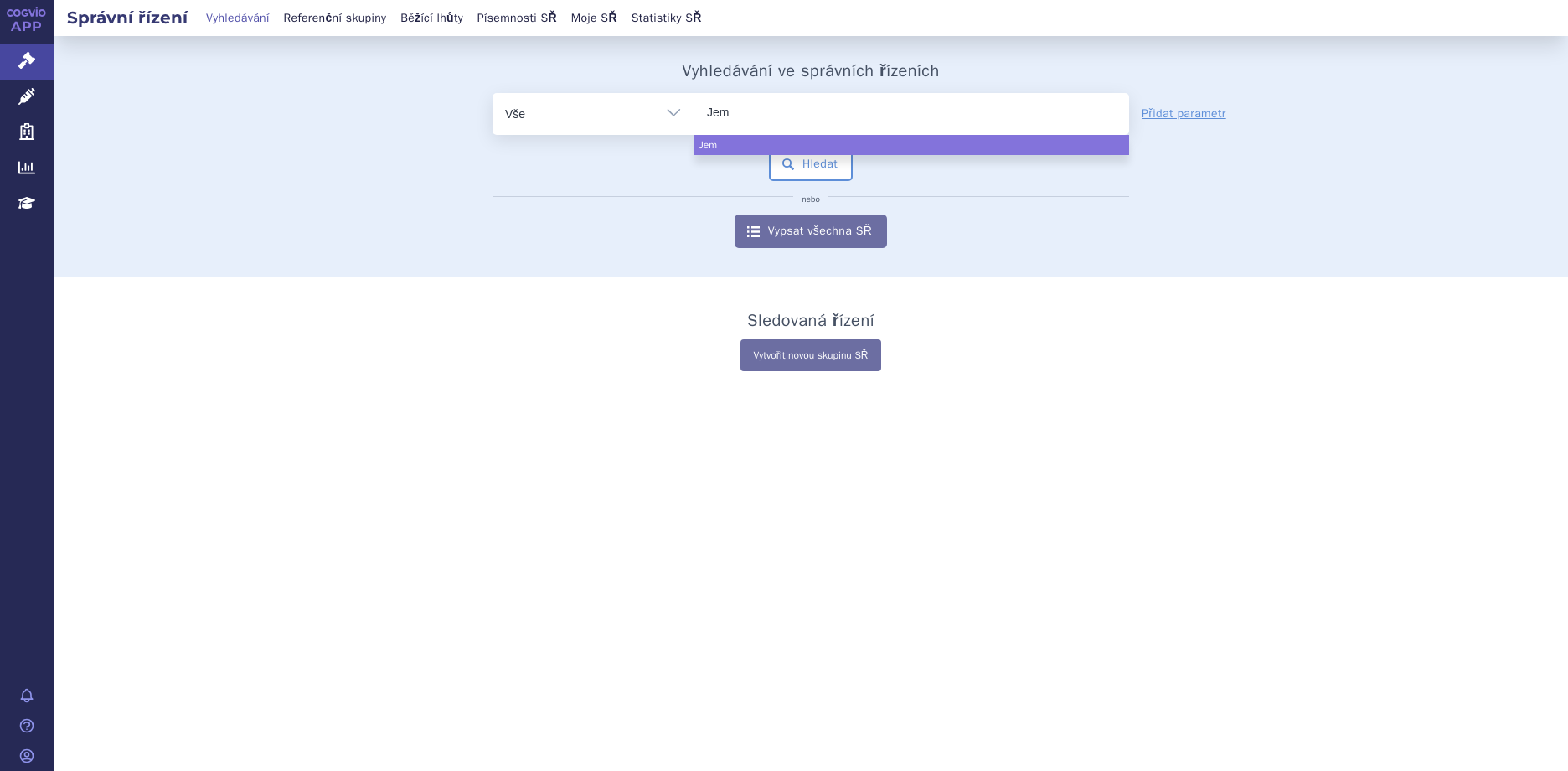 type on "Jemp" 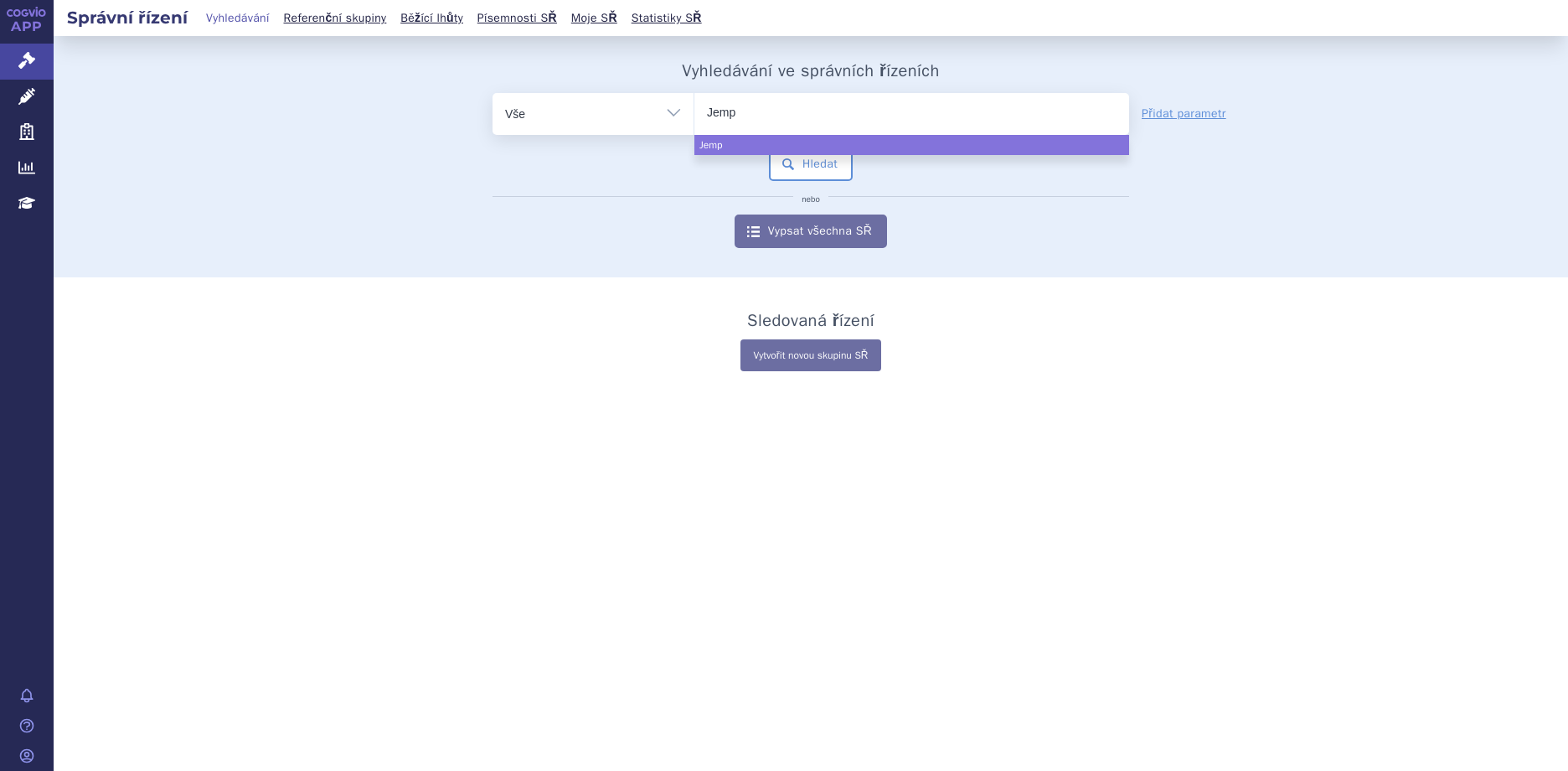 type on "Jempe" 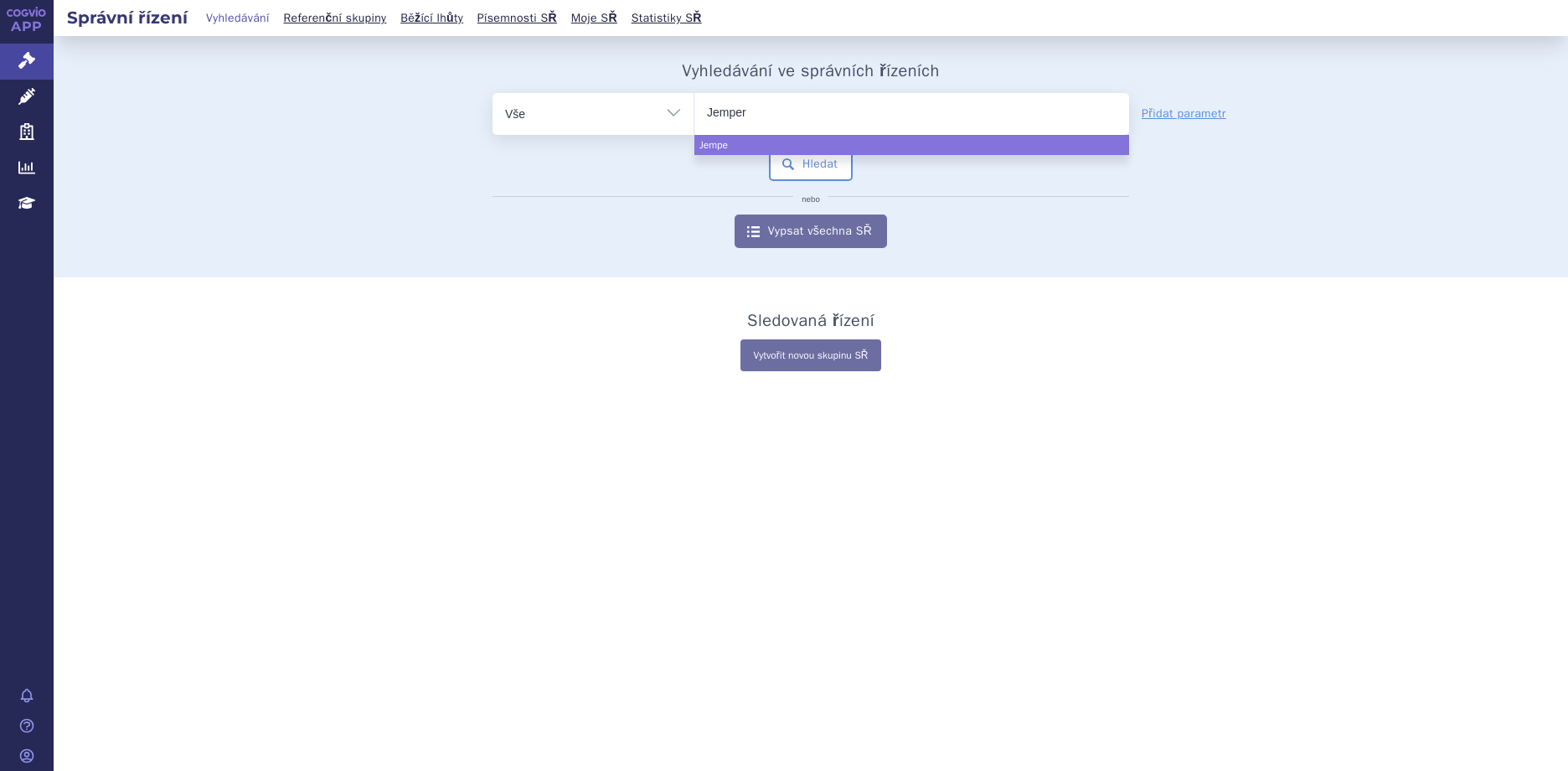type on "Jemperl" 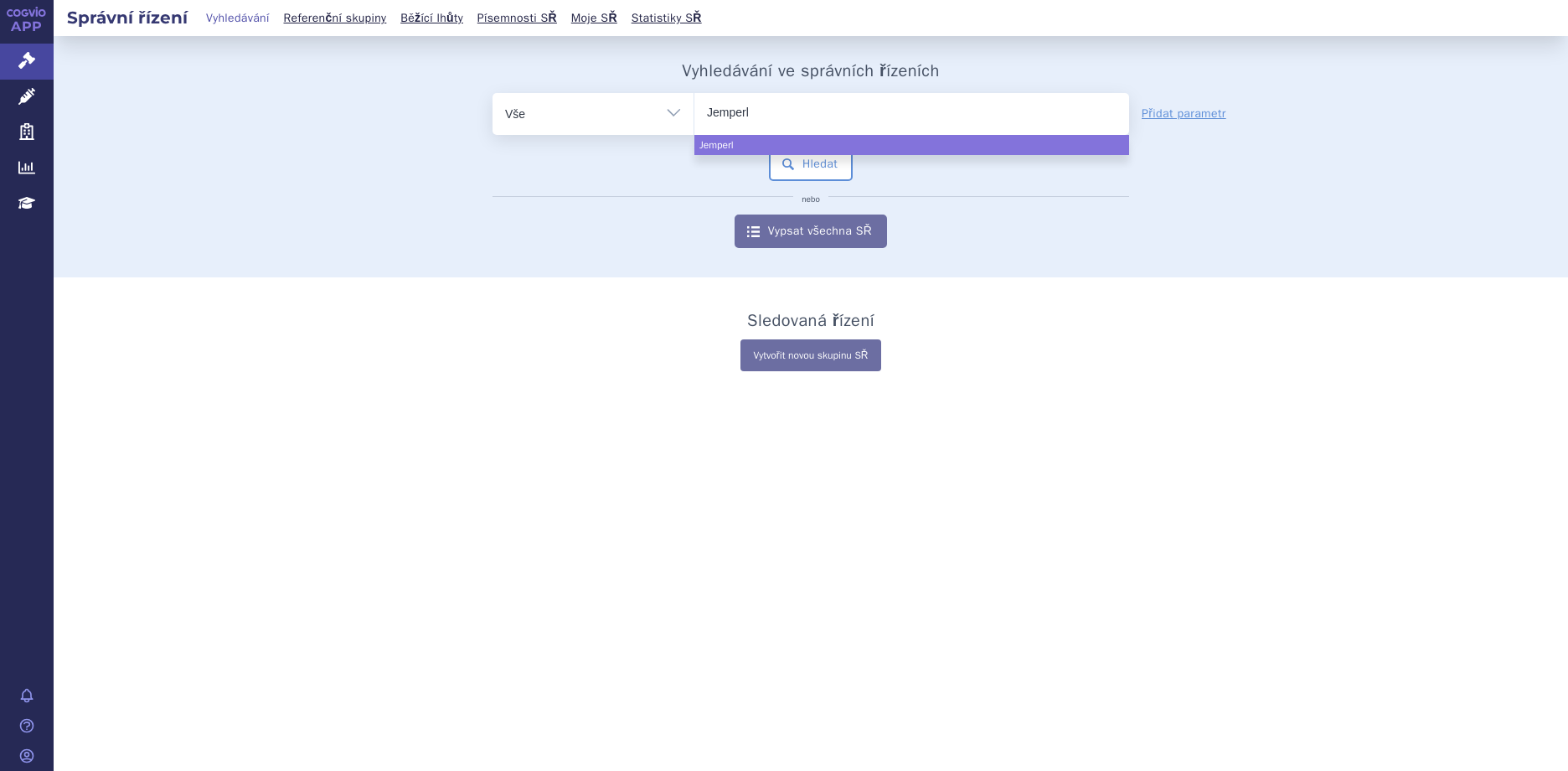 type on "Jemperli" 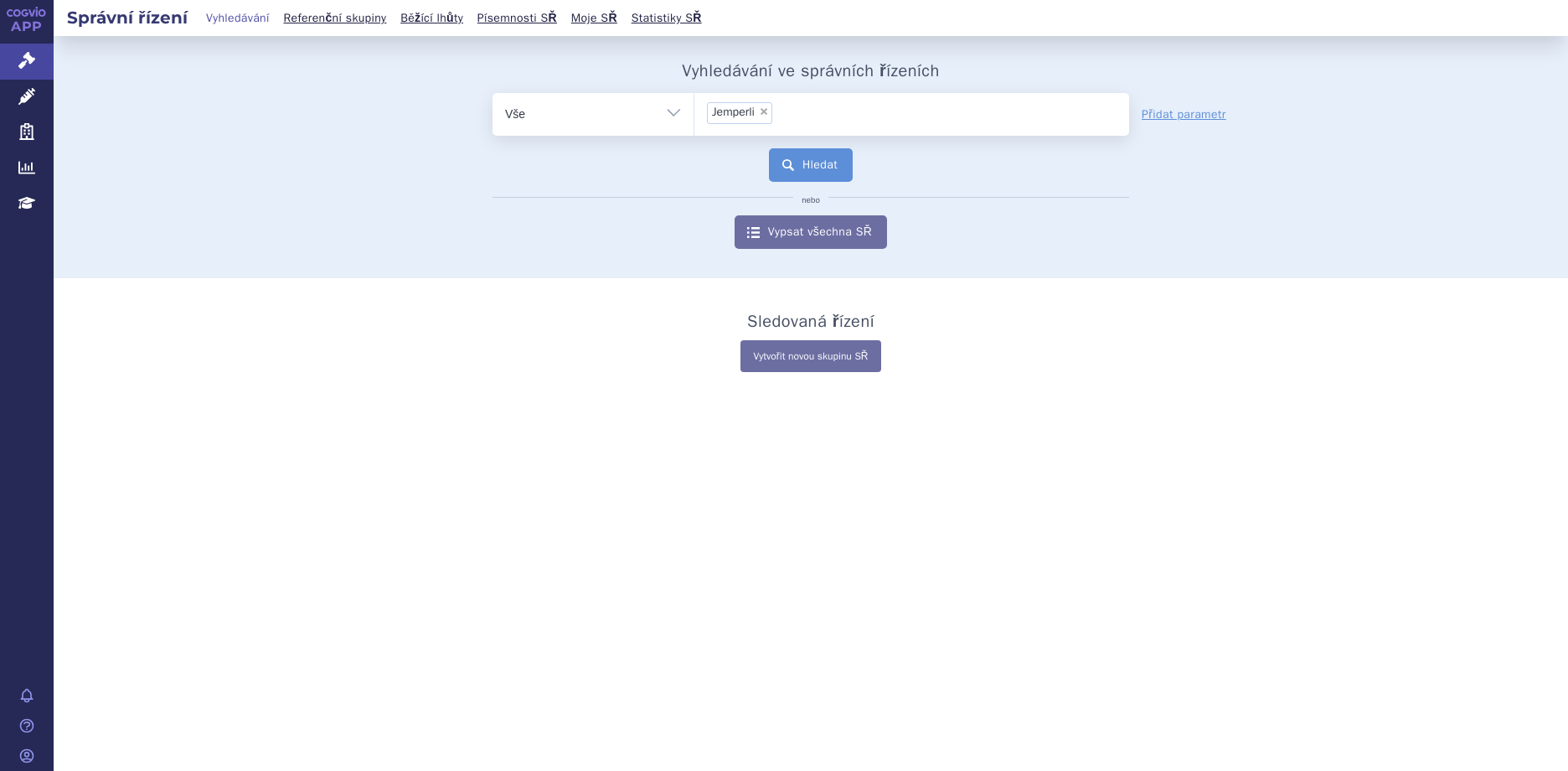 click on "Hledat" at bounding box center (811, 165) 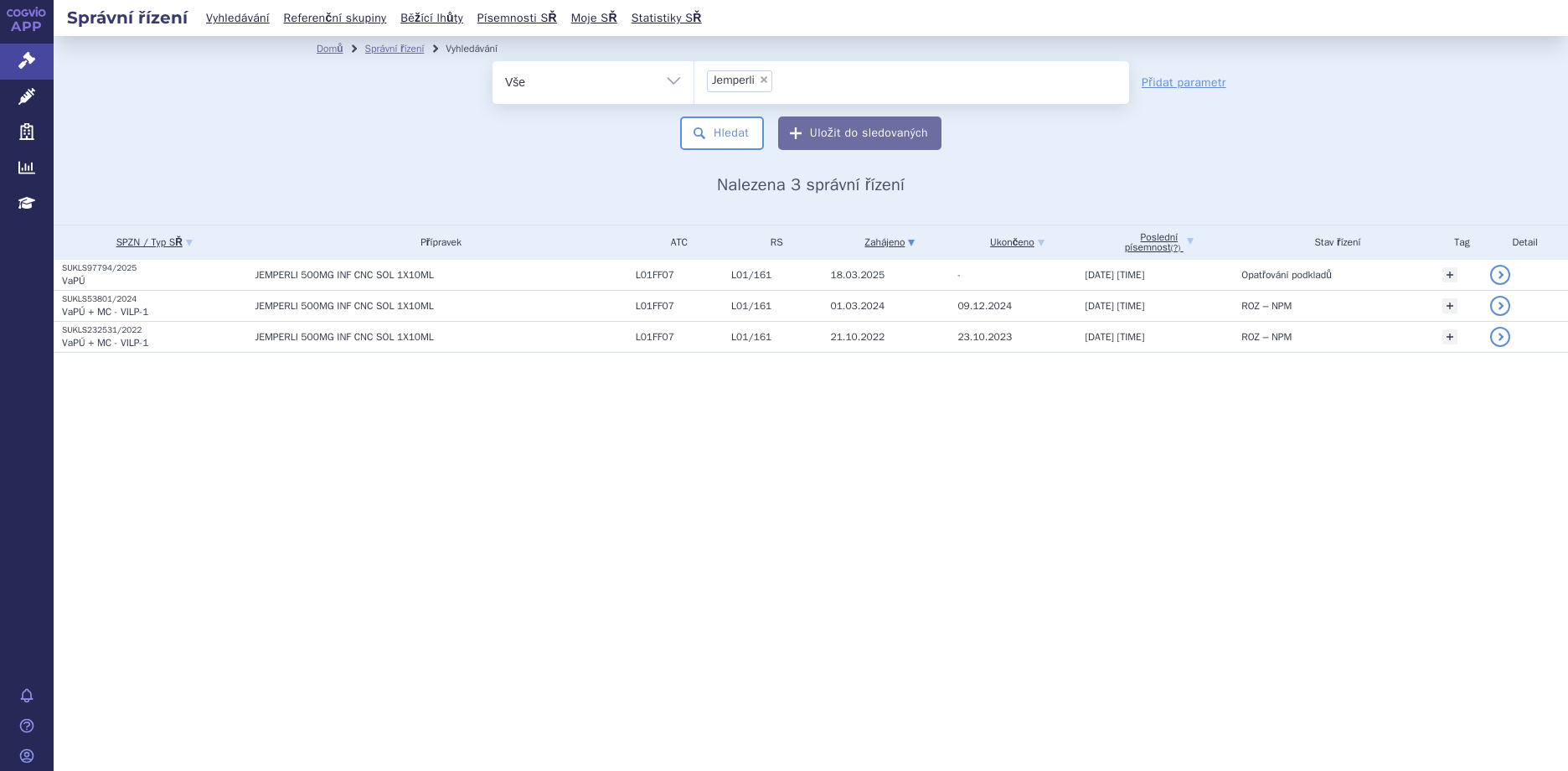 scroll, scrollTop: 0, scrollLeft: 0, axis: both 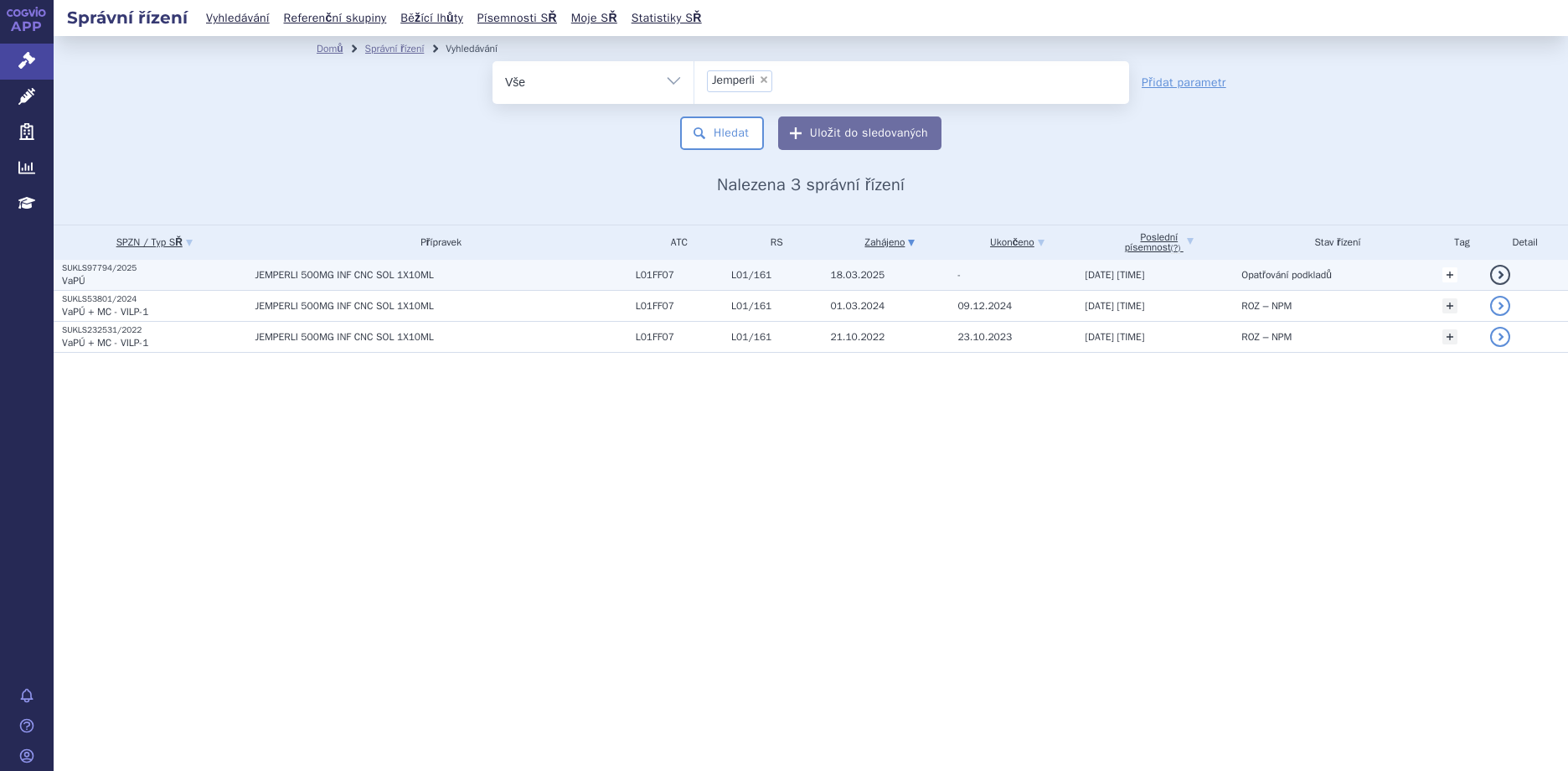 click on "+" at bounding box center (1450, 275) 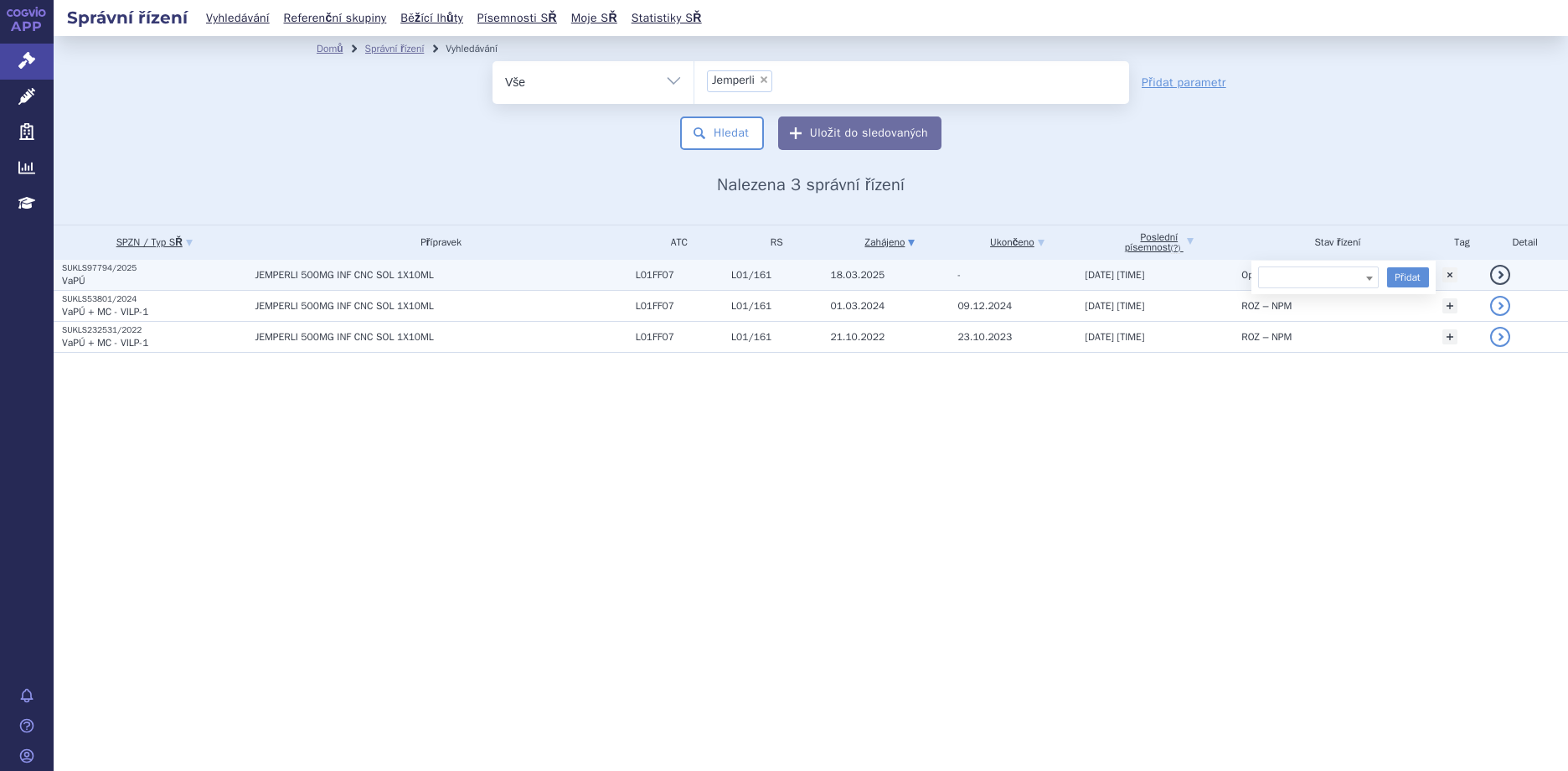 click on "detail" at bounding box center (1524, 275) 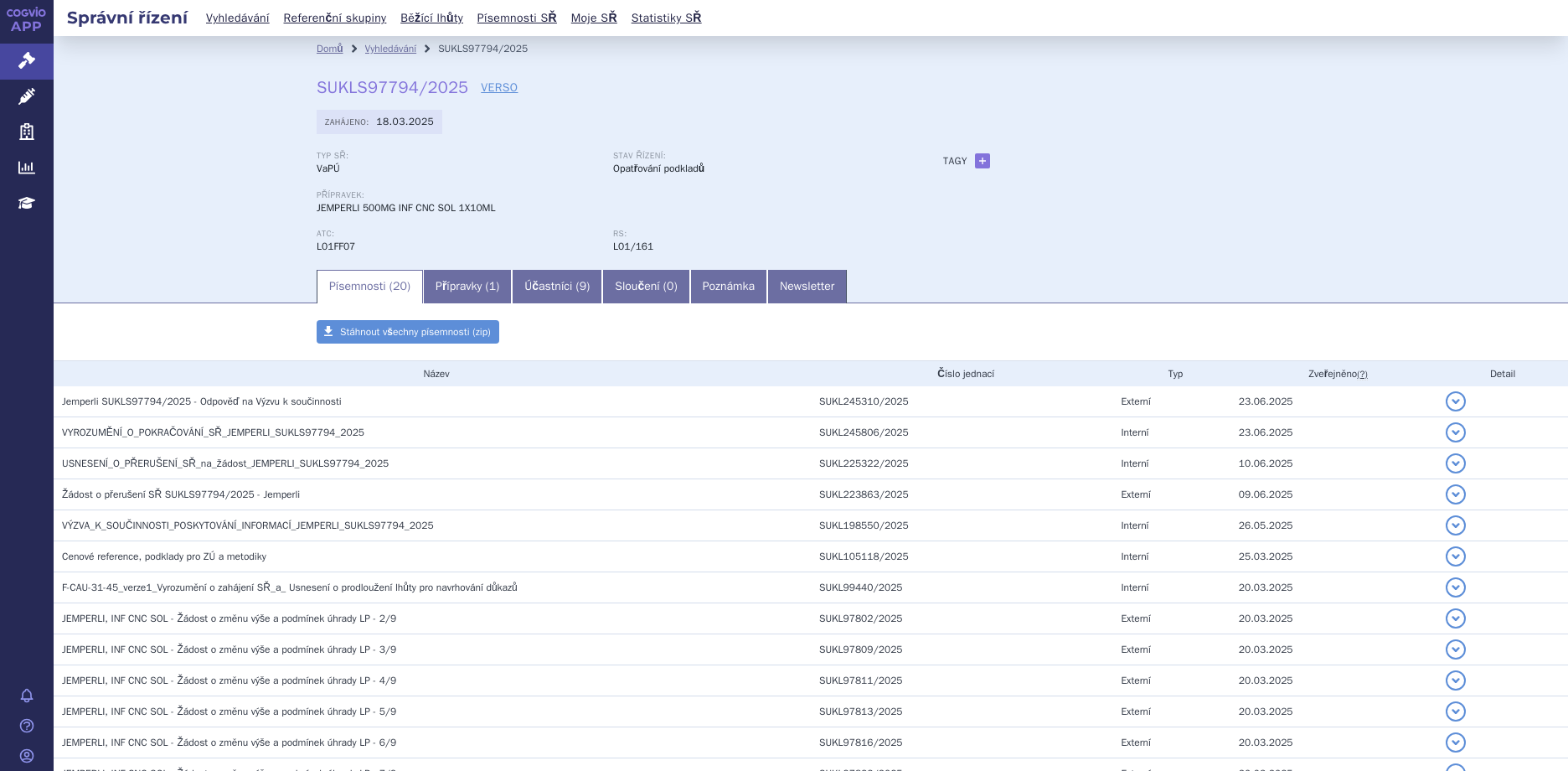 scroll, scrollTop: 0, scrollLeft: 0, axis: both 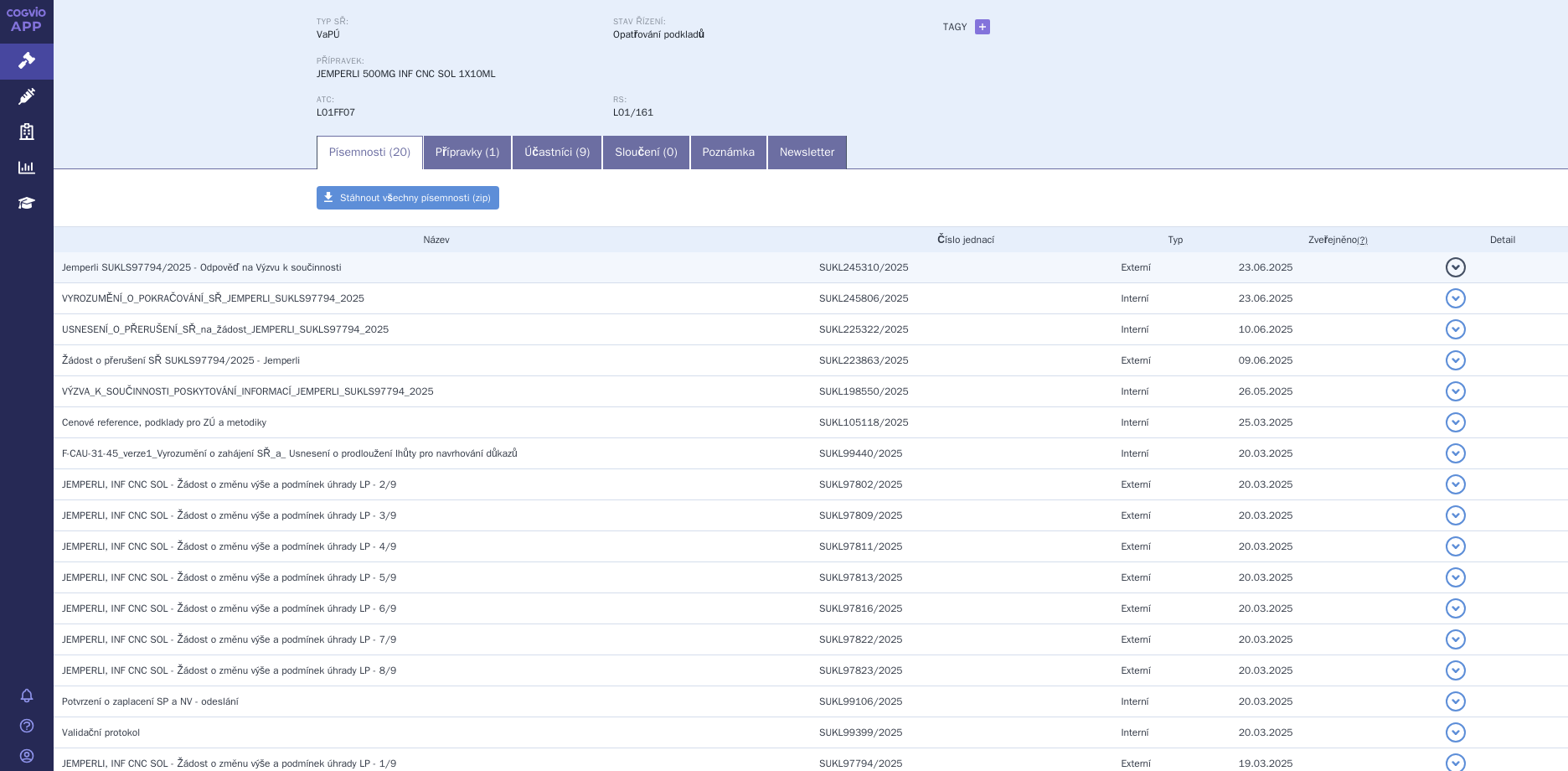 drag, startPoint x: 236, startPoint y: 273, endPoint x: 199, endPoint y: 272, distance: 37.01351 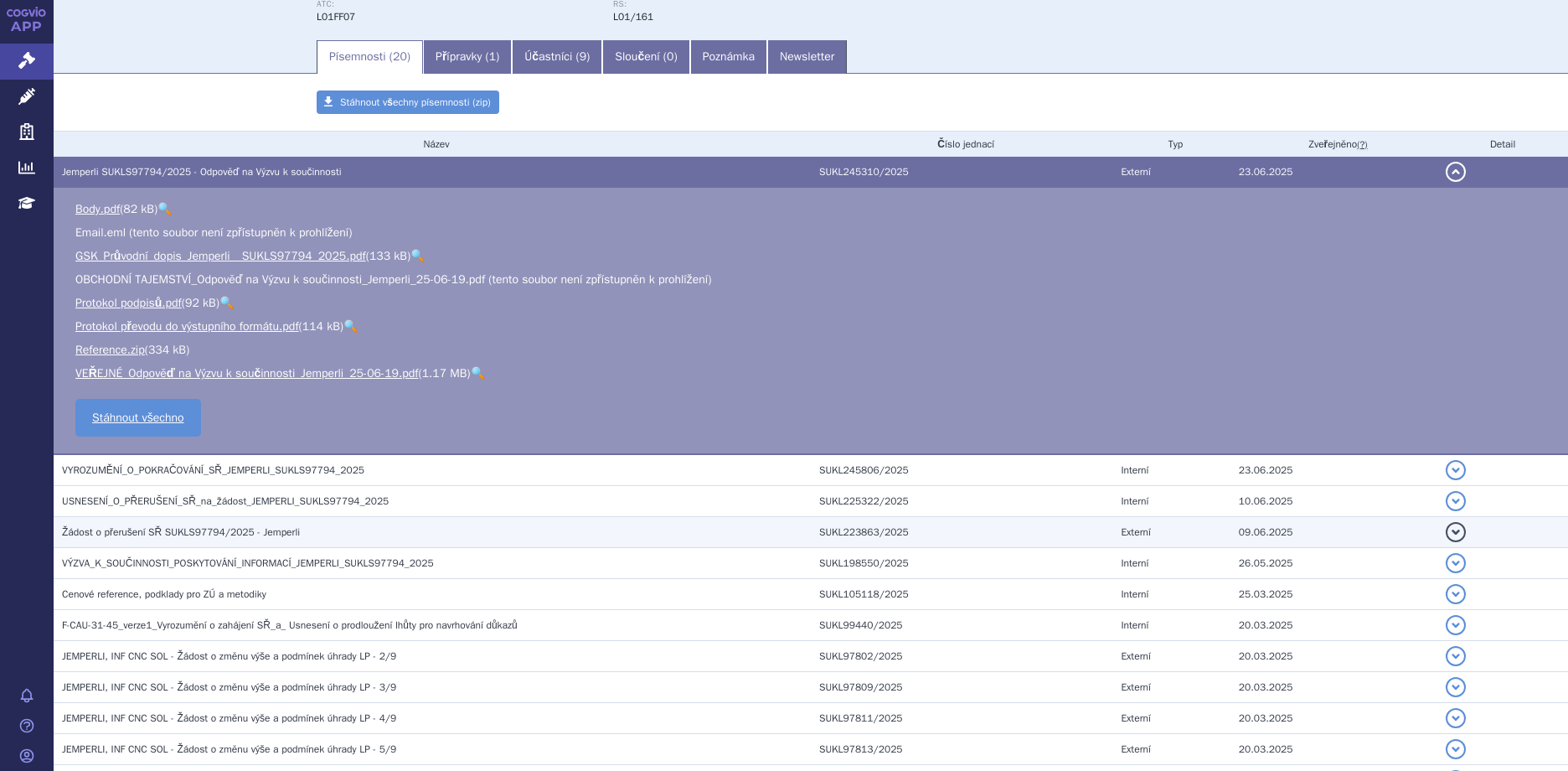 scroll, scrollTop: 283, scrollLeft: 0, axis: vertical 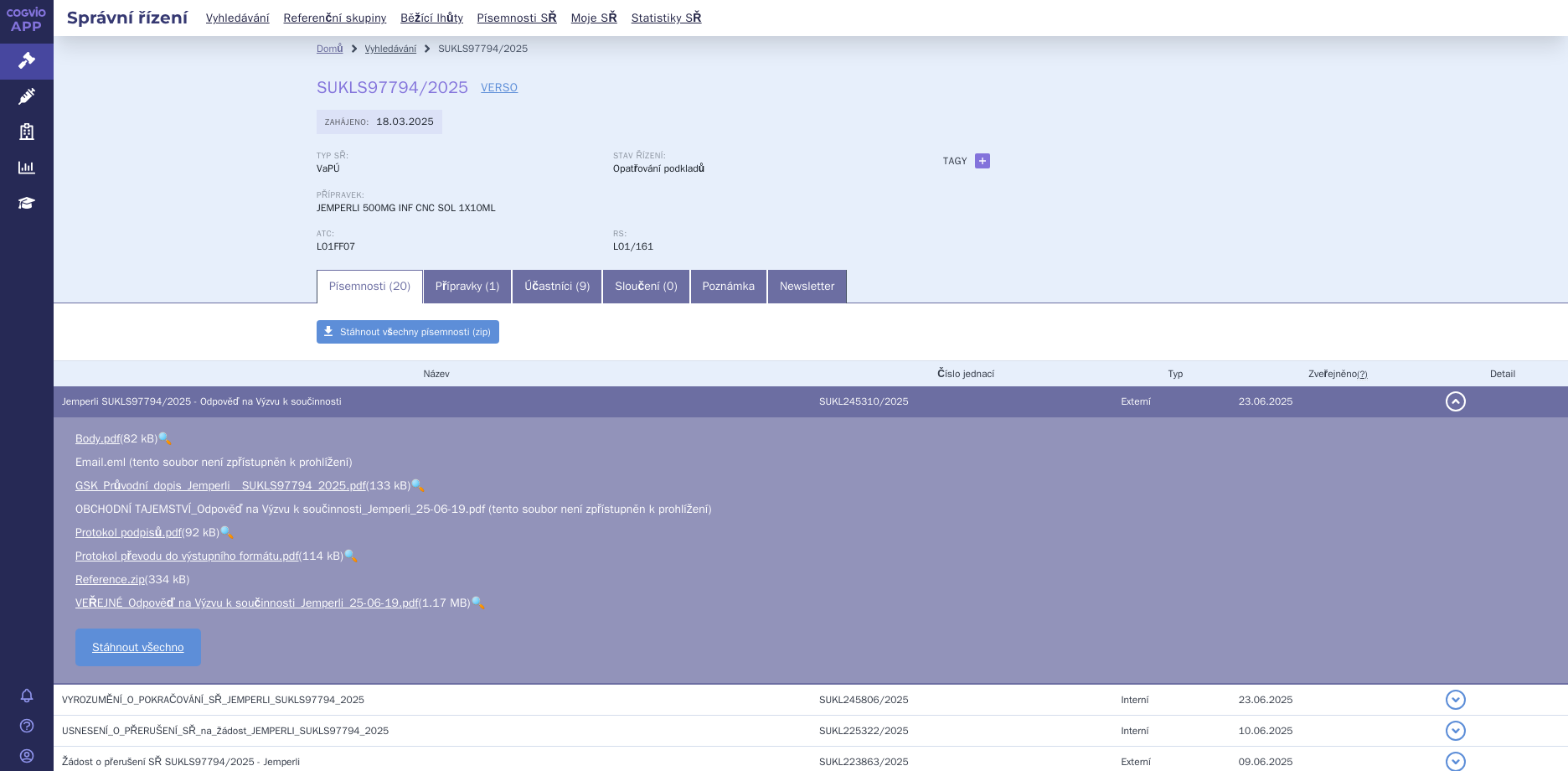 click on "Vyhledávání" at bounding box center [391, 49] 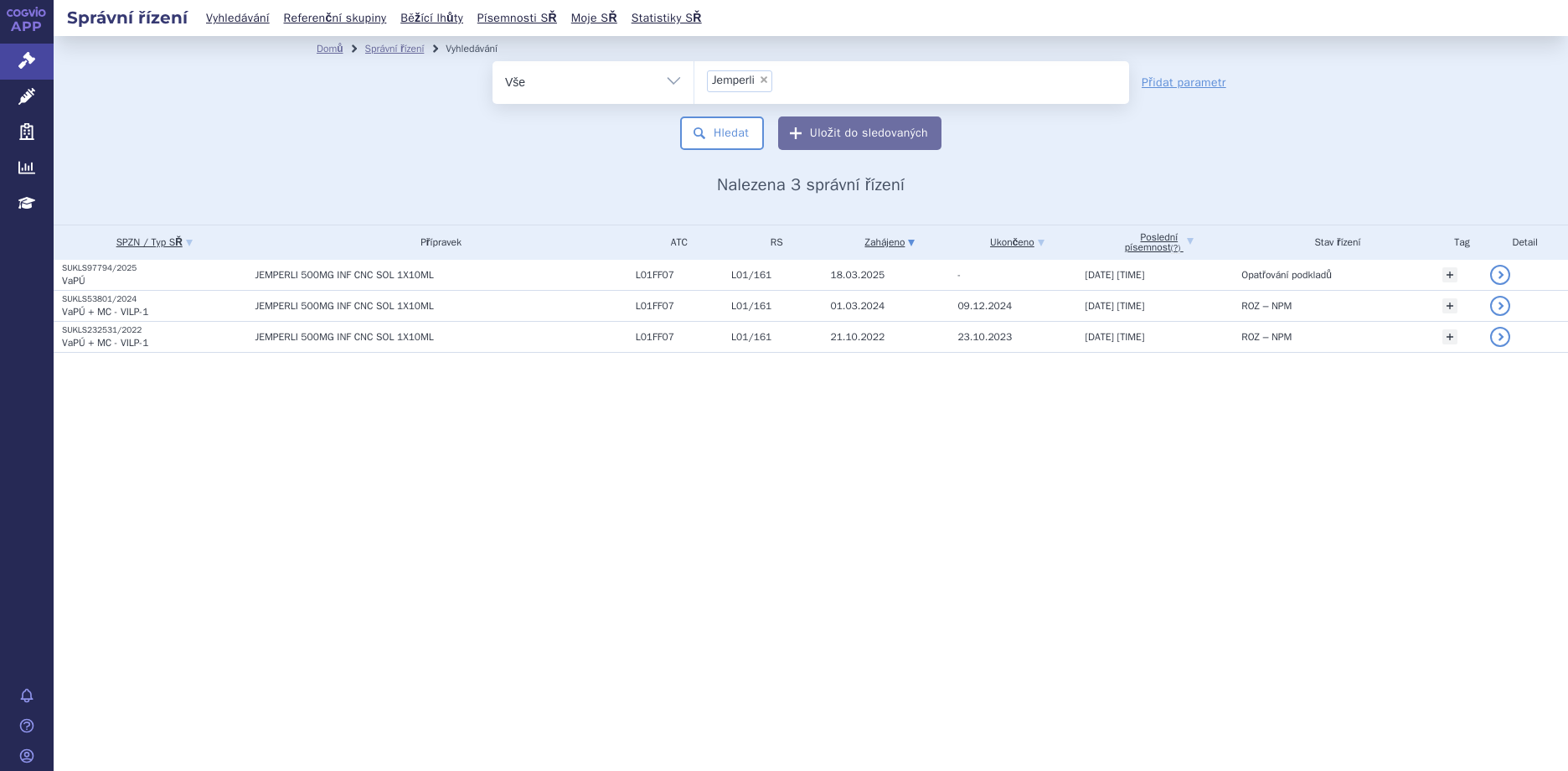 scroll, scrollTop: 0, scrollLeft: 0, axis: both 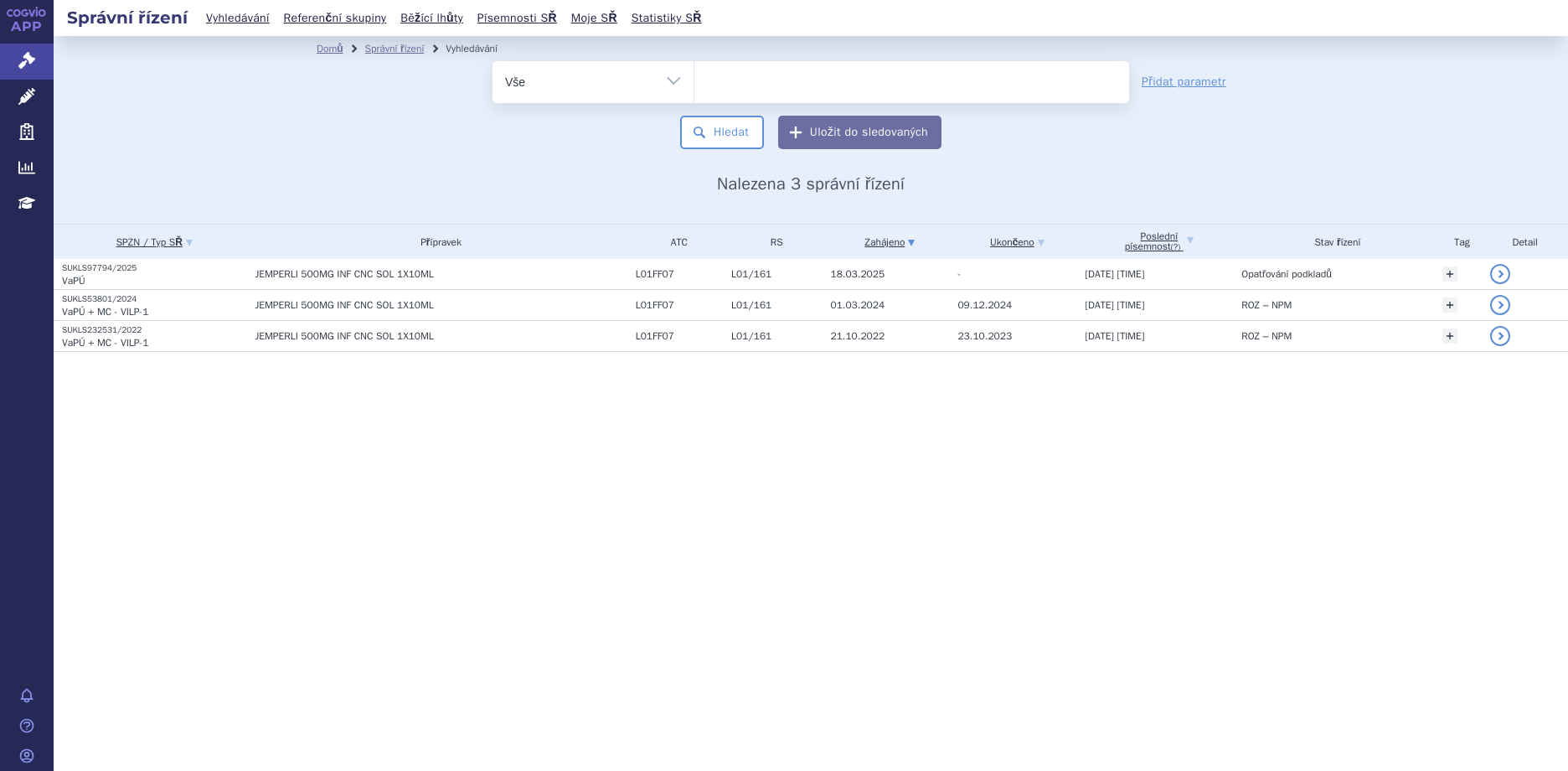 click at bounding box center (911, 79) 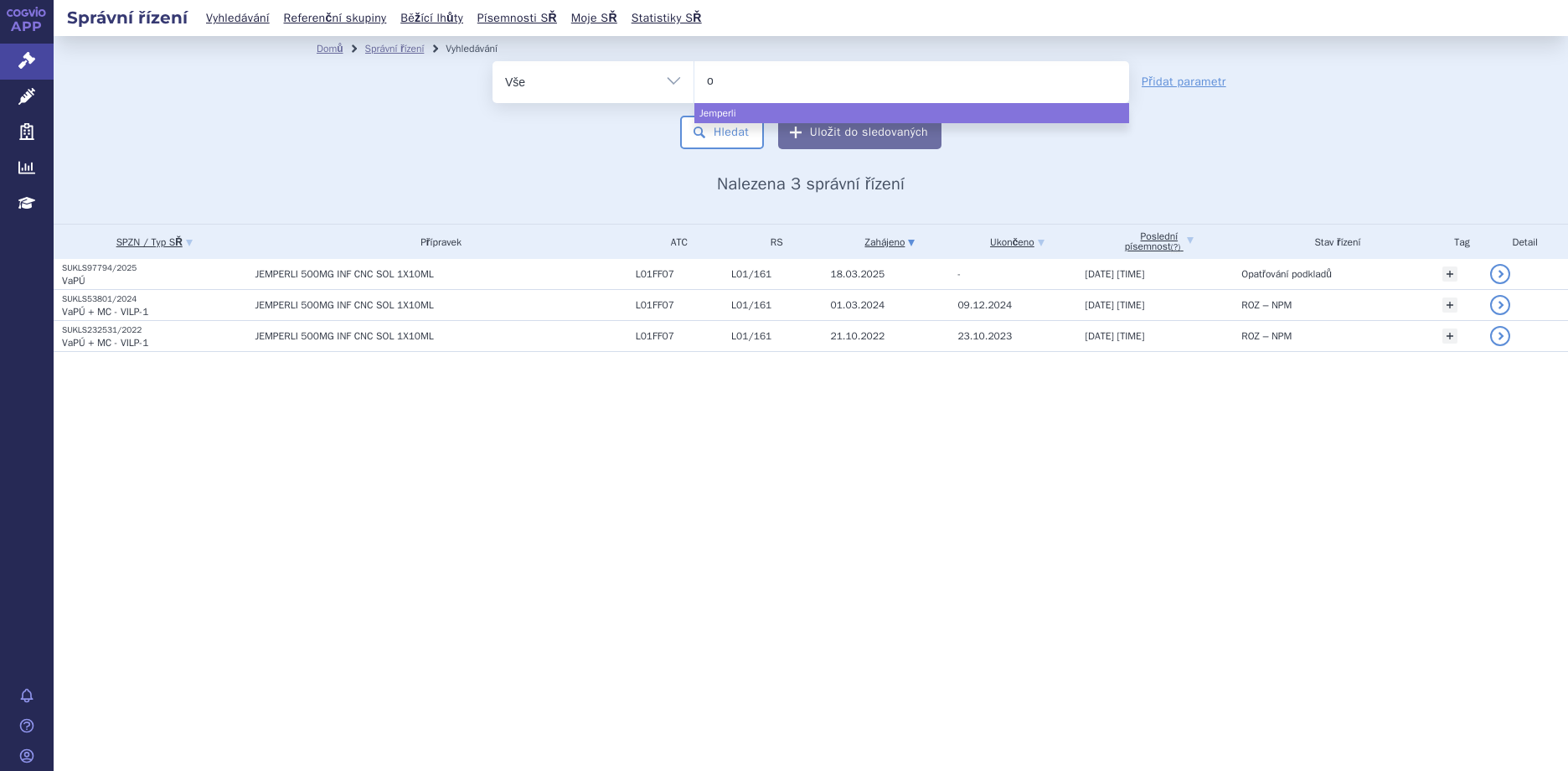 type on "oM" 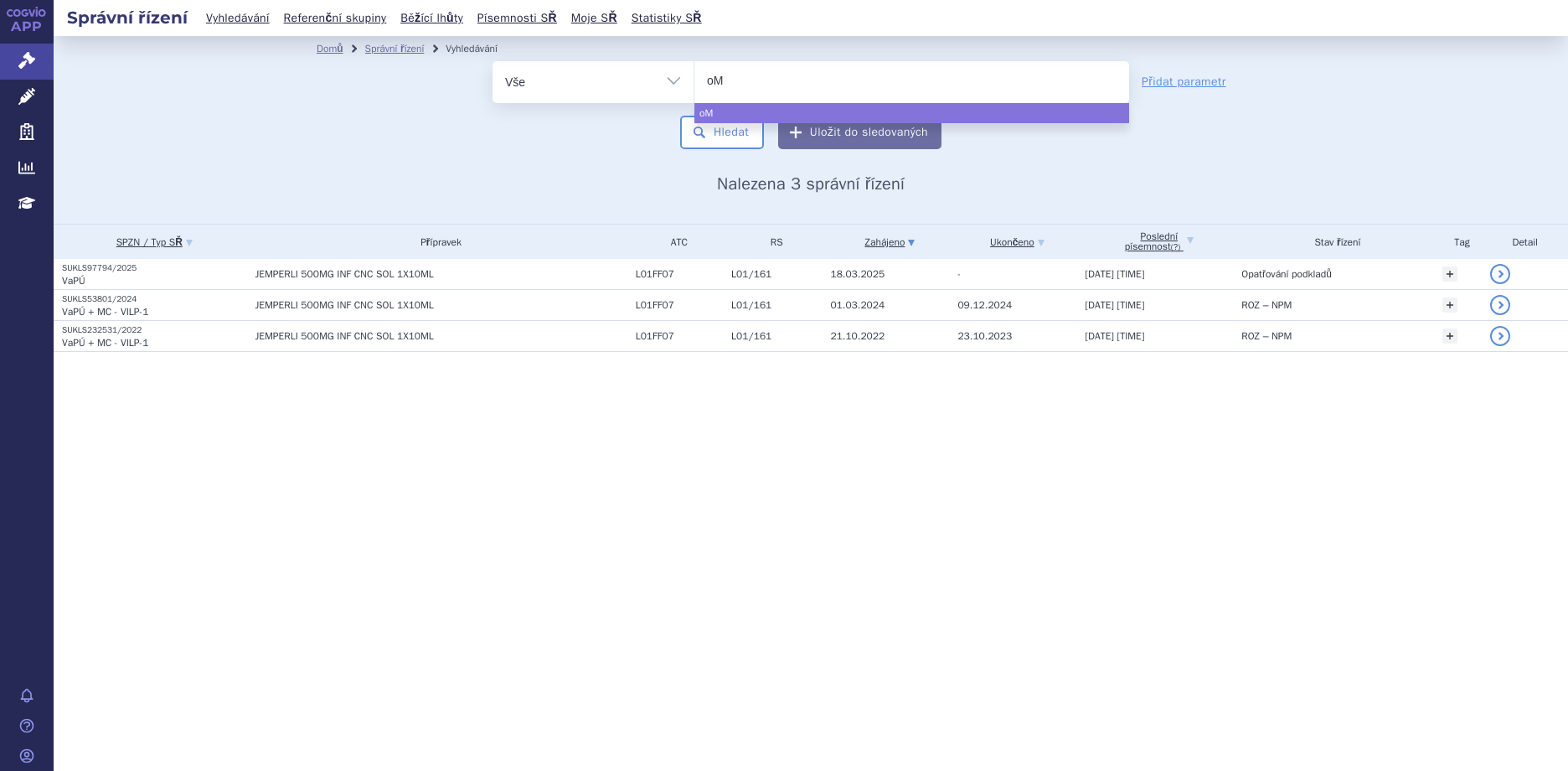 type on "oMJ" 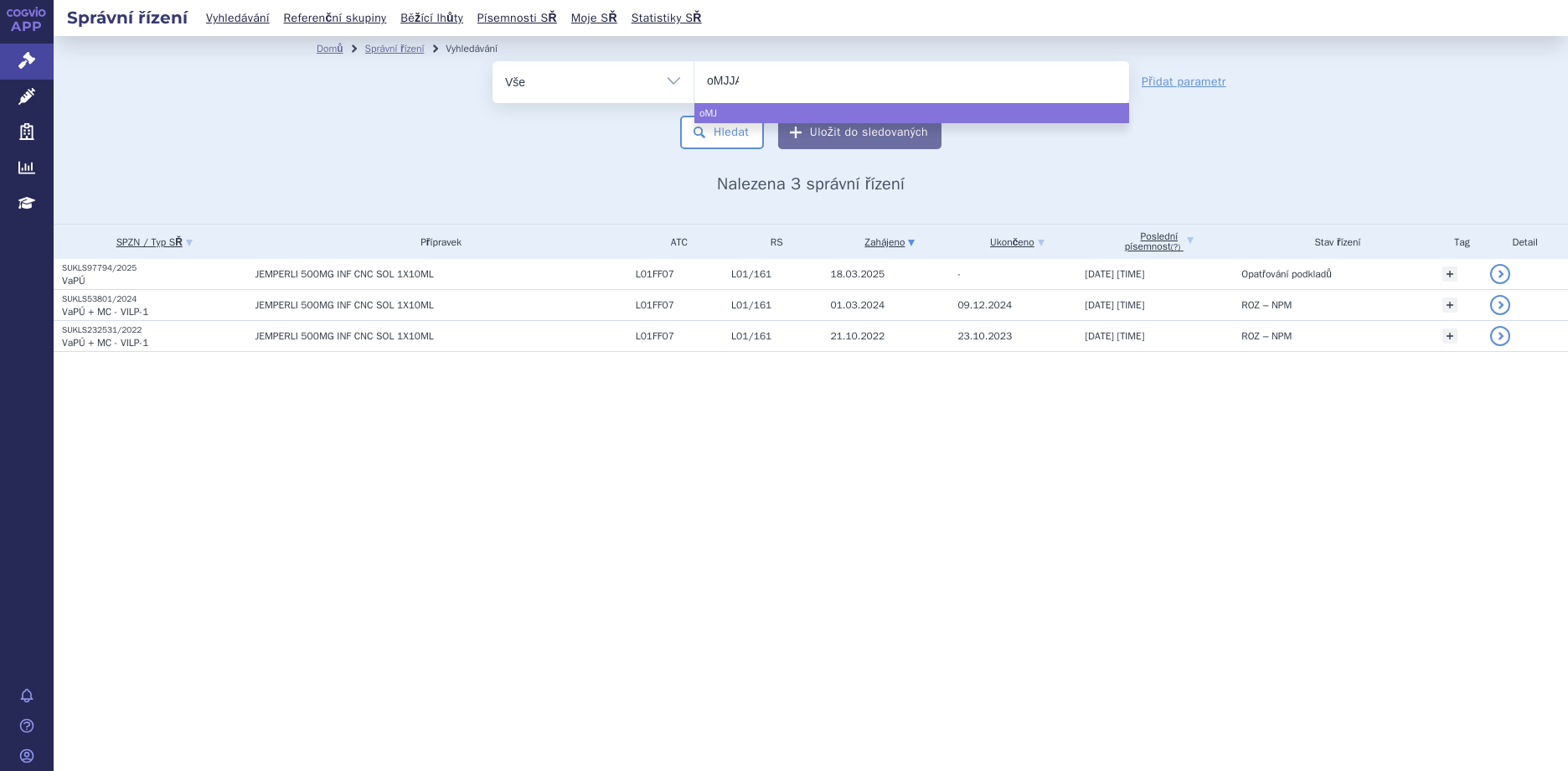 type on "oMJJAR" 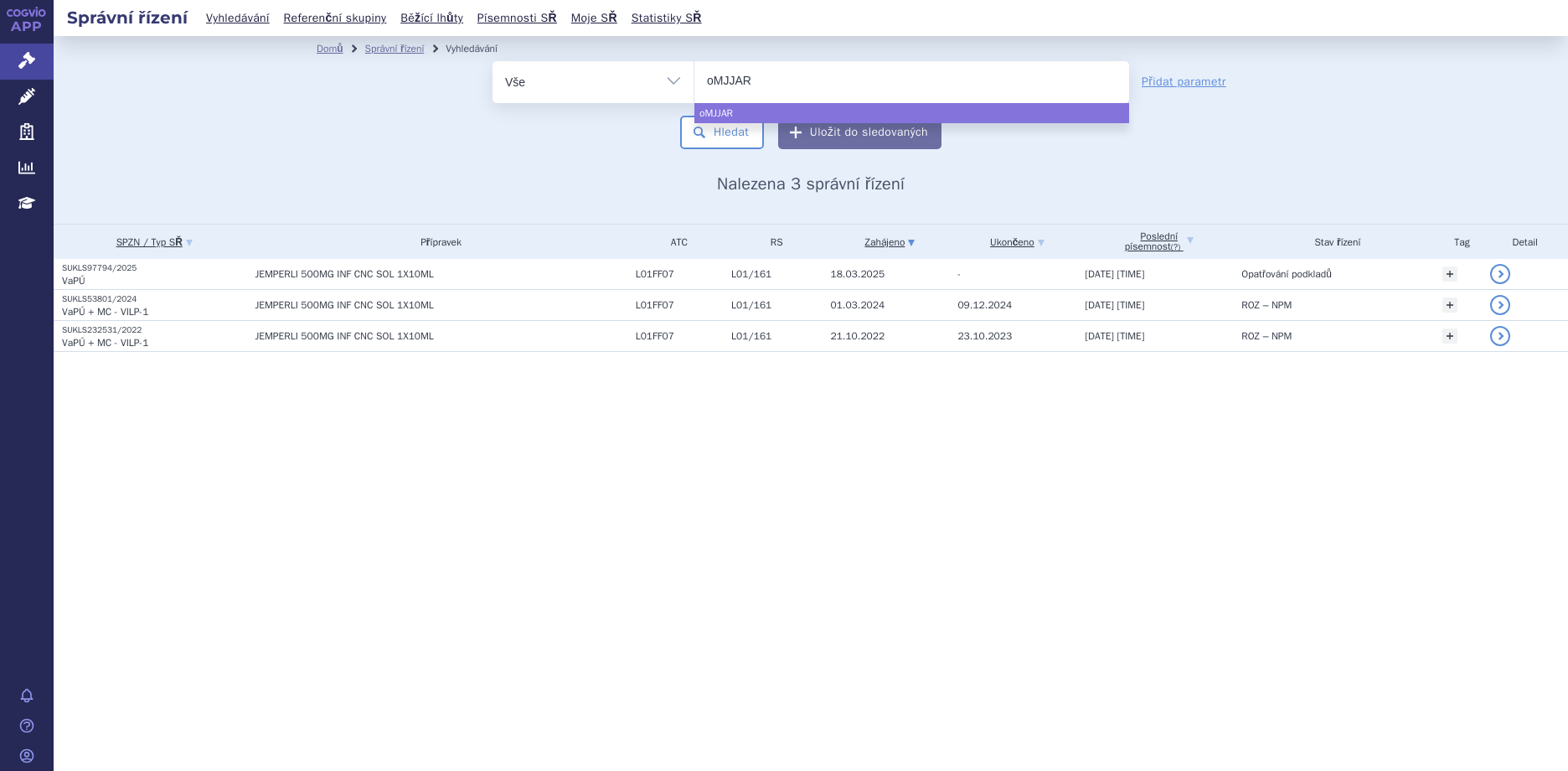 type on "oMJJARA" 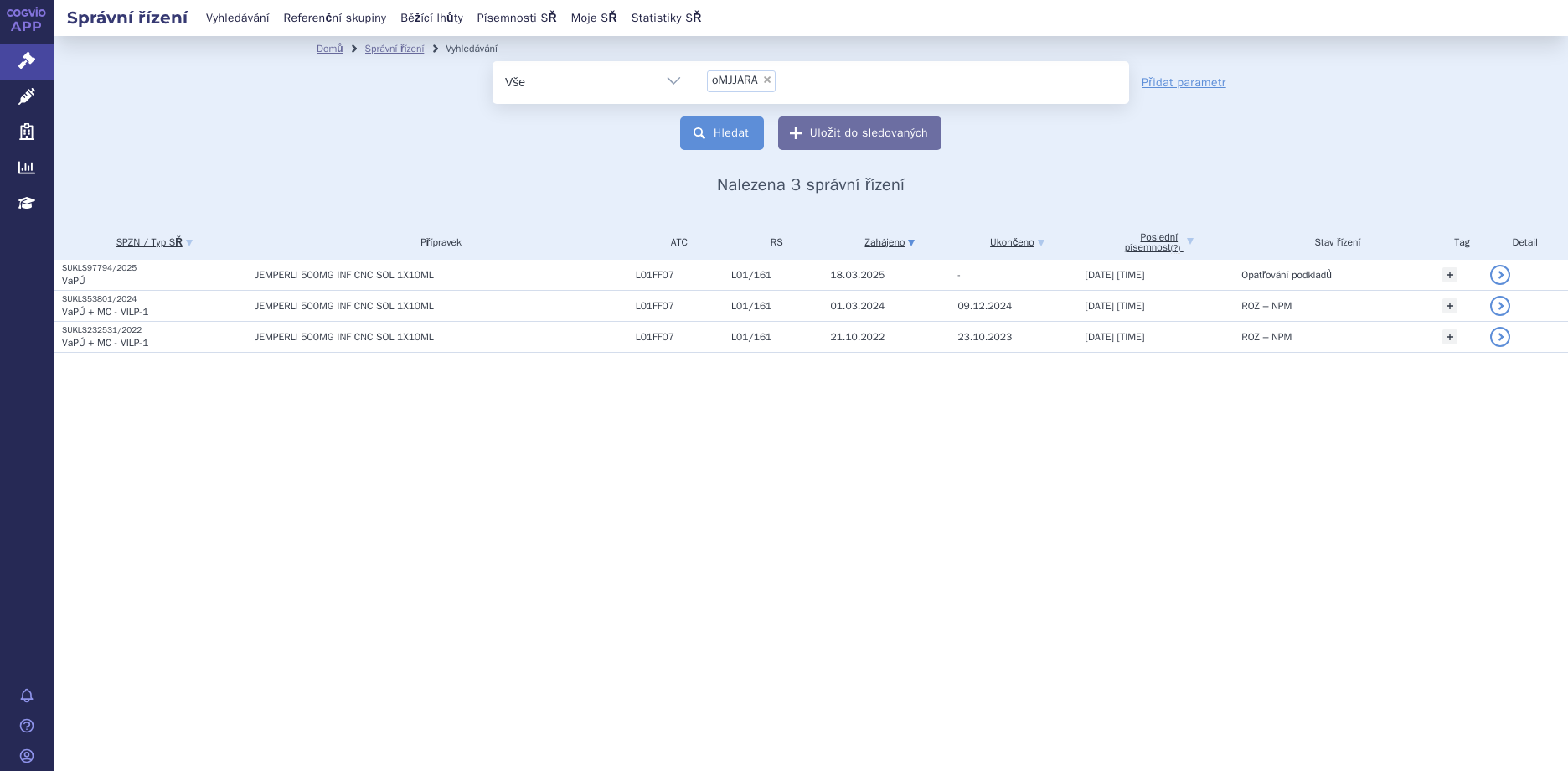 click on "Hledat" at bounding box center (722, 133) 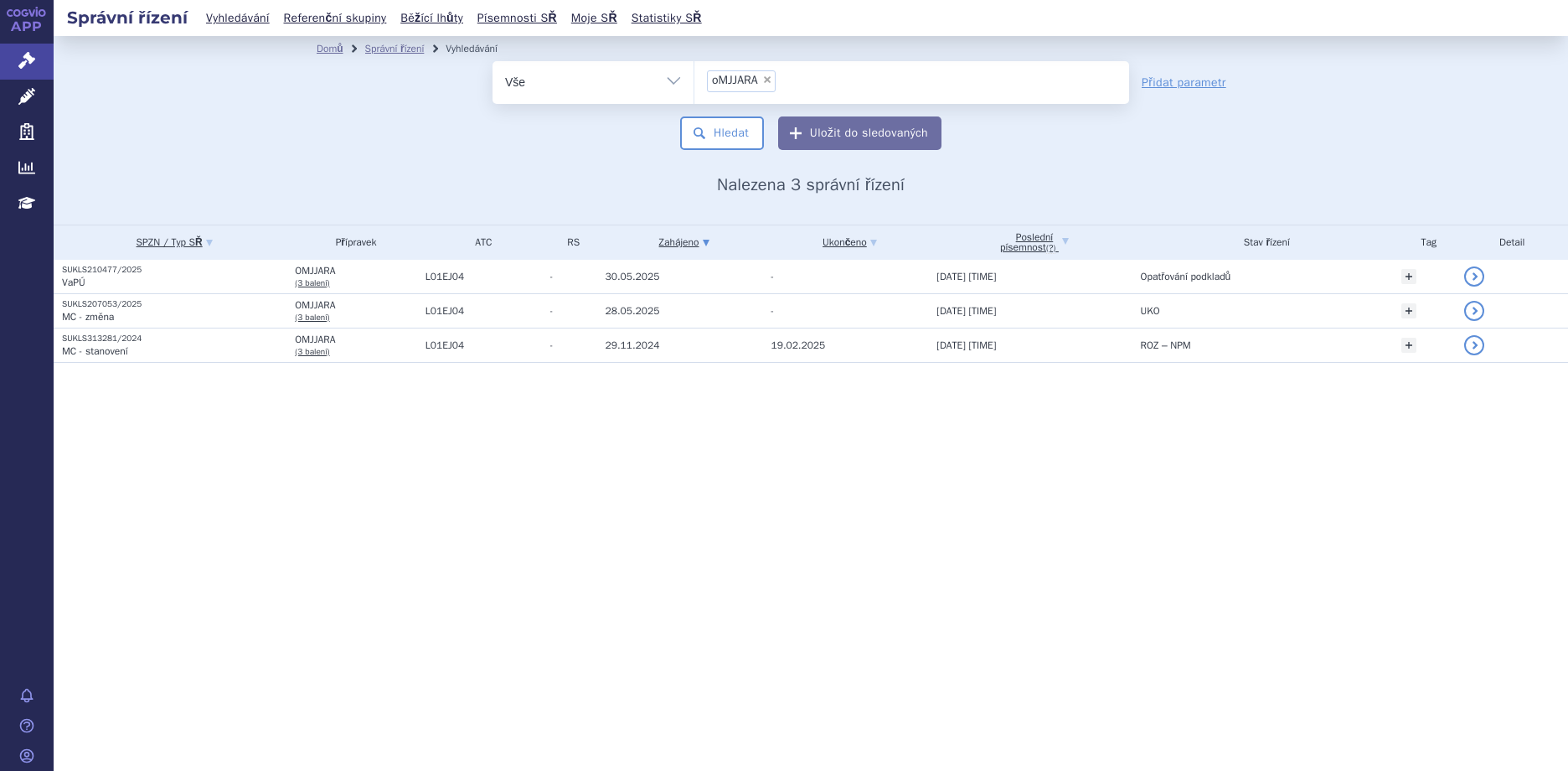 scroll, scrollTop: 0, scrollLeft: 0, axis: both 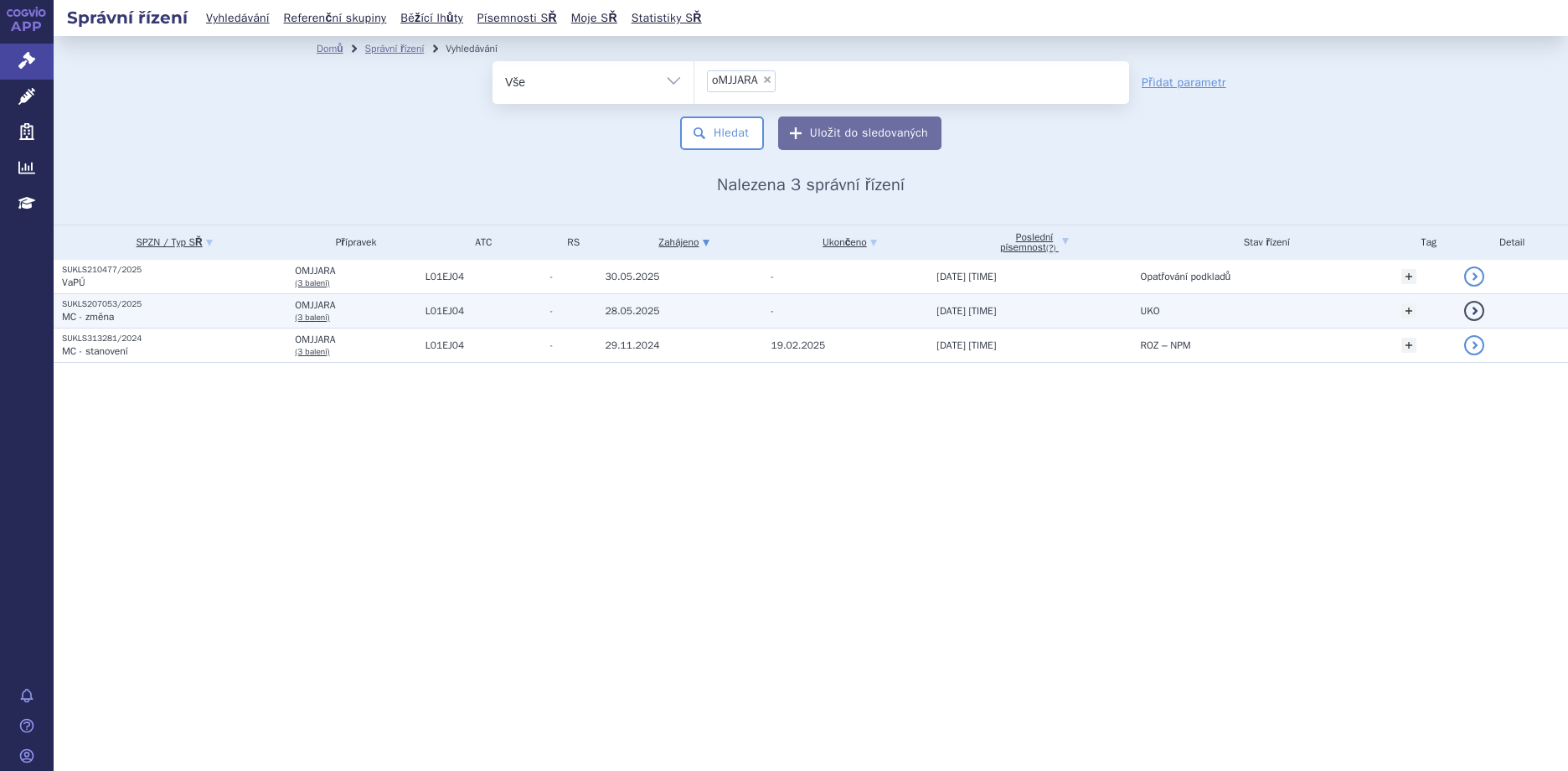 click on "[DATE] [TIME]" at bounding box center (632, 277) 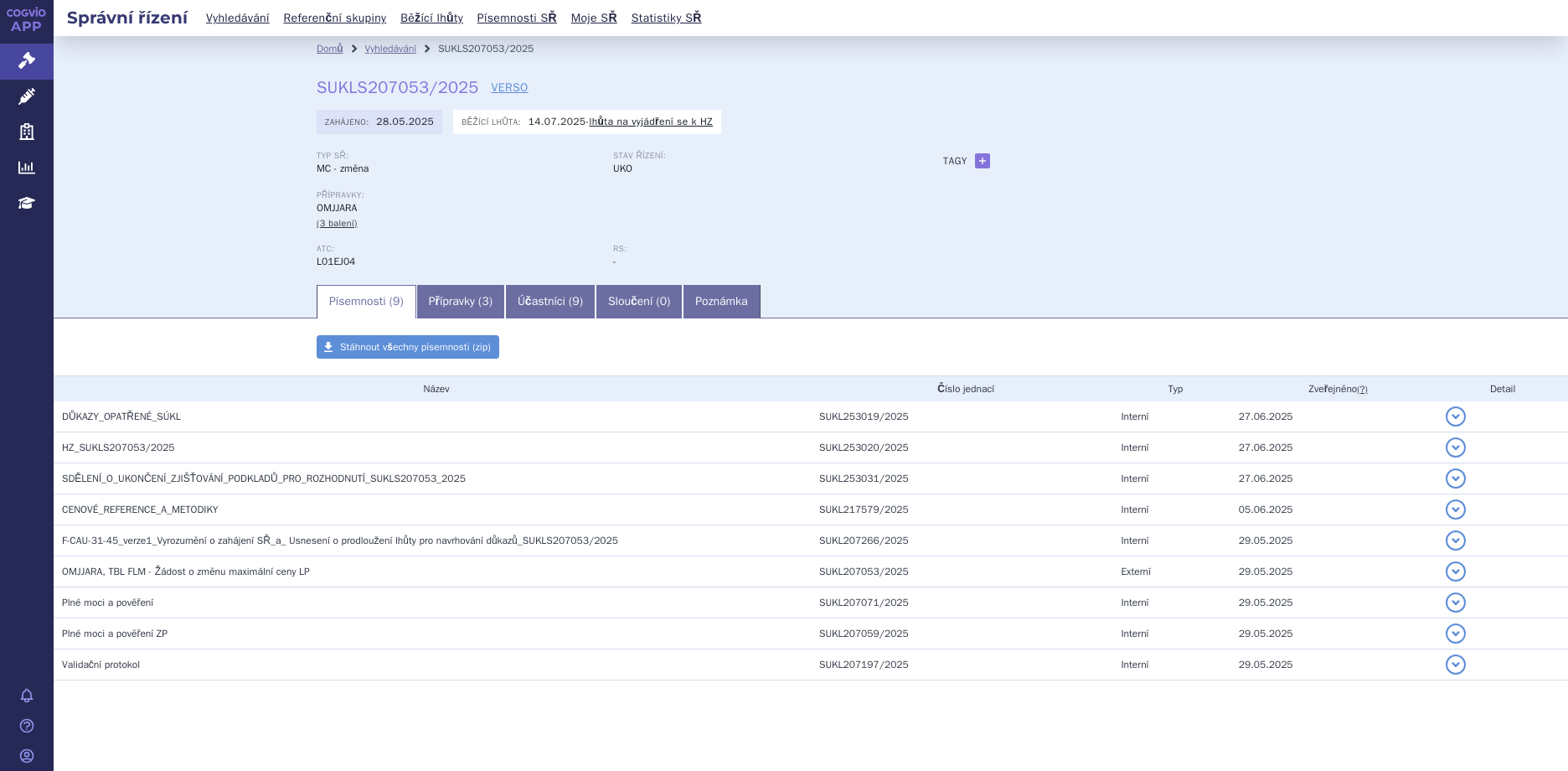 scroll, scrollTop: 0, scrollLeft: 0, axis: both 